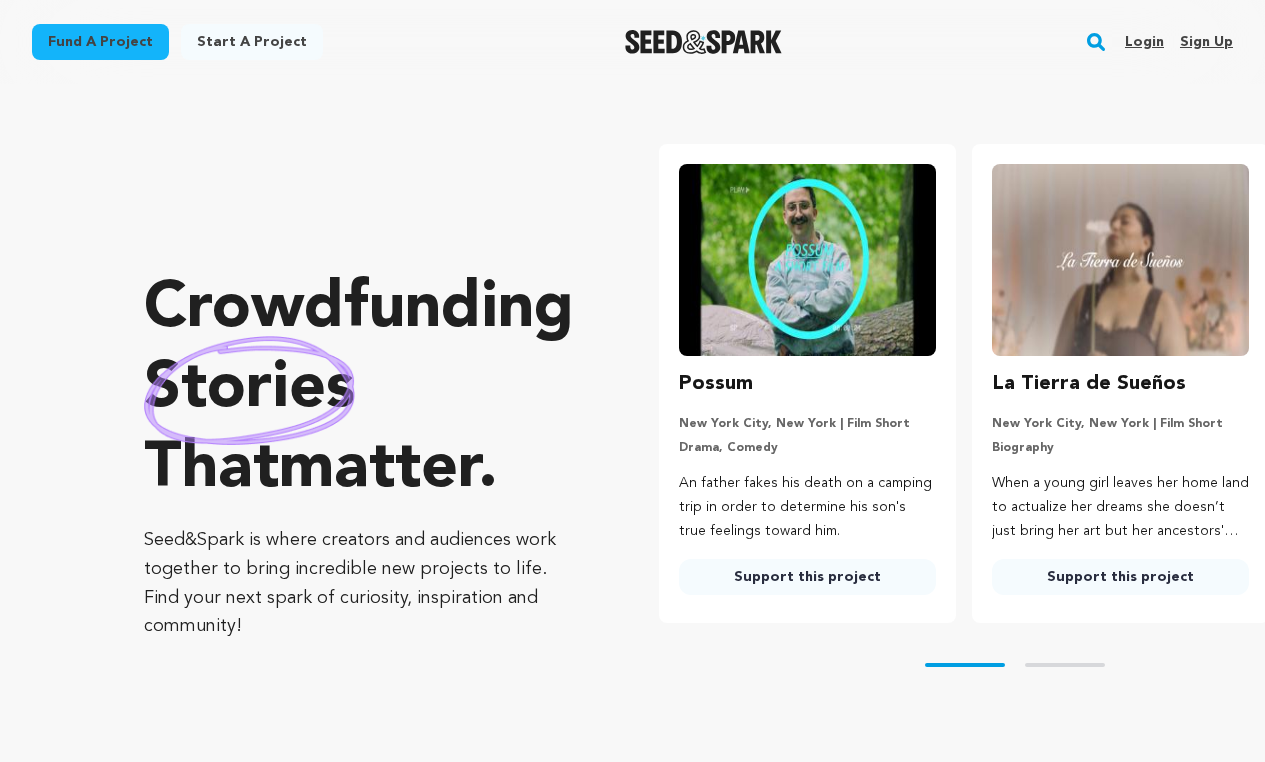 scroll, scrollTop: 0, scrollLeft: 0, axis: both 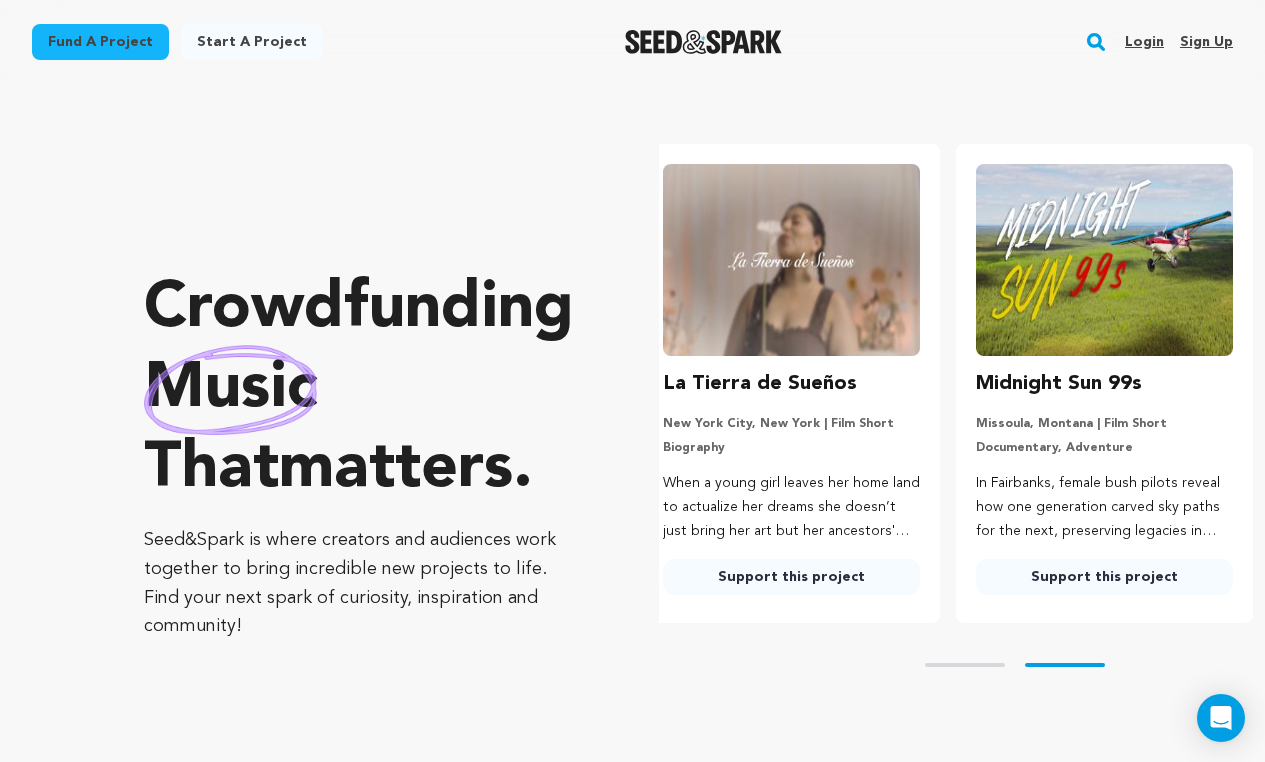 click on "Login" at bounding box center (1144, 42) 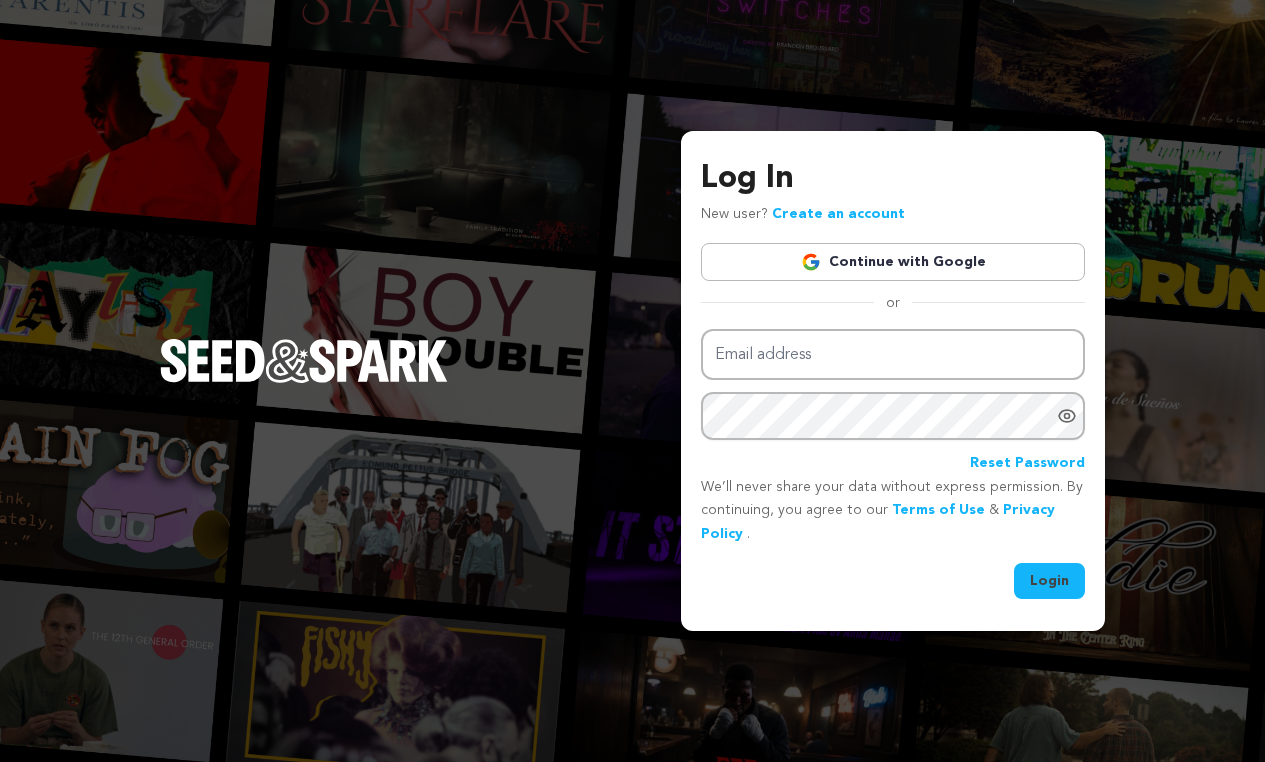 scroll, scrollTop: 0, scrollLeft: 0, axis: both 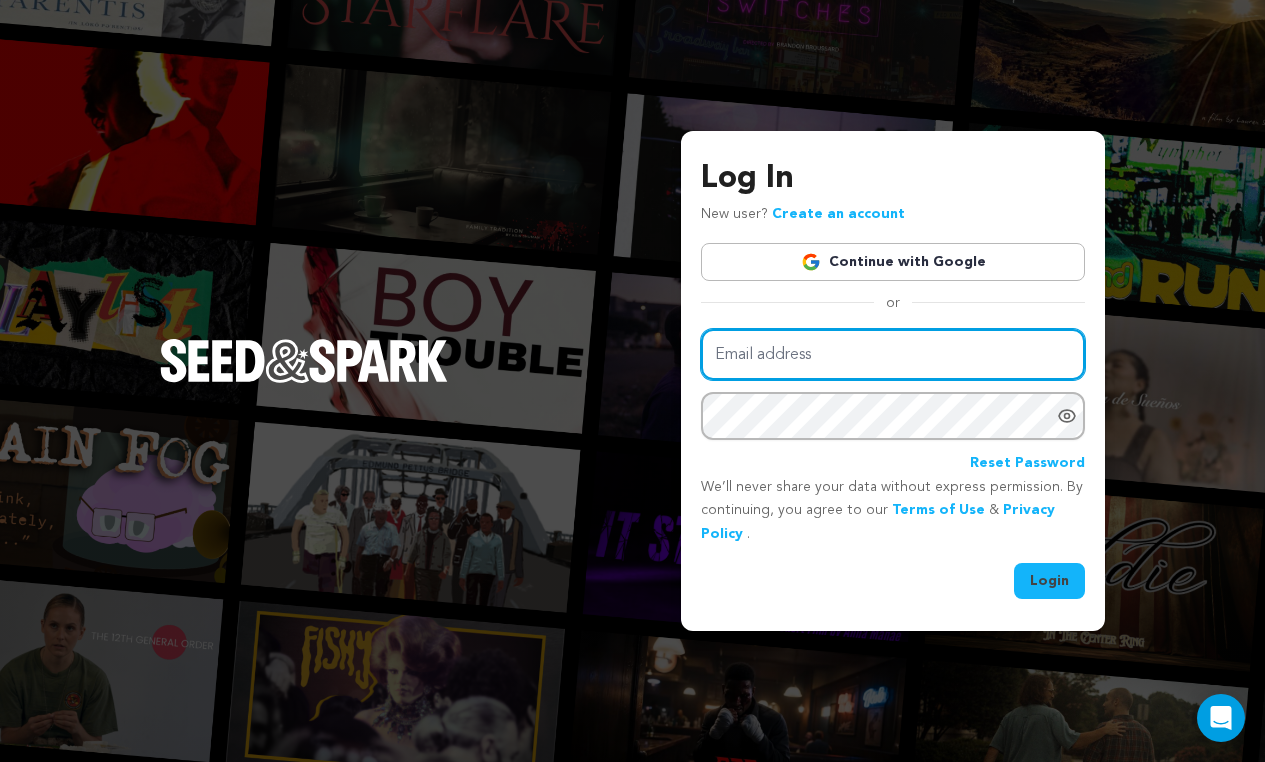 type on "samuel.hunter4@yahoo.com" 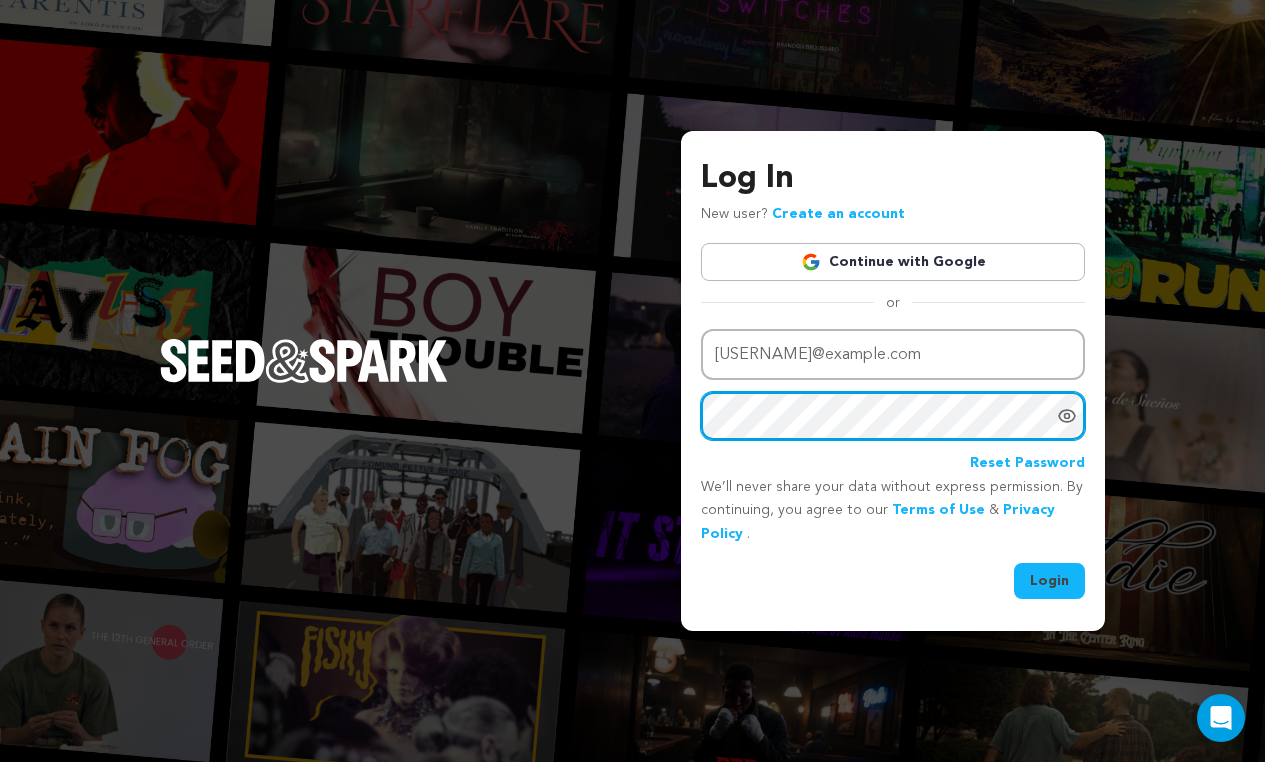 click on "Login" at bounding box center [1049, 581] 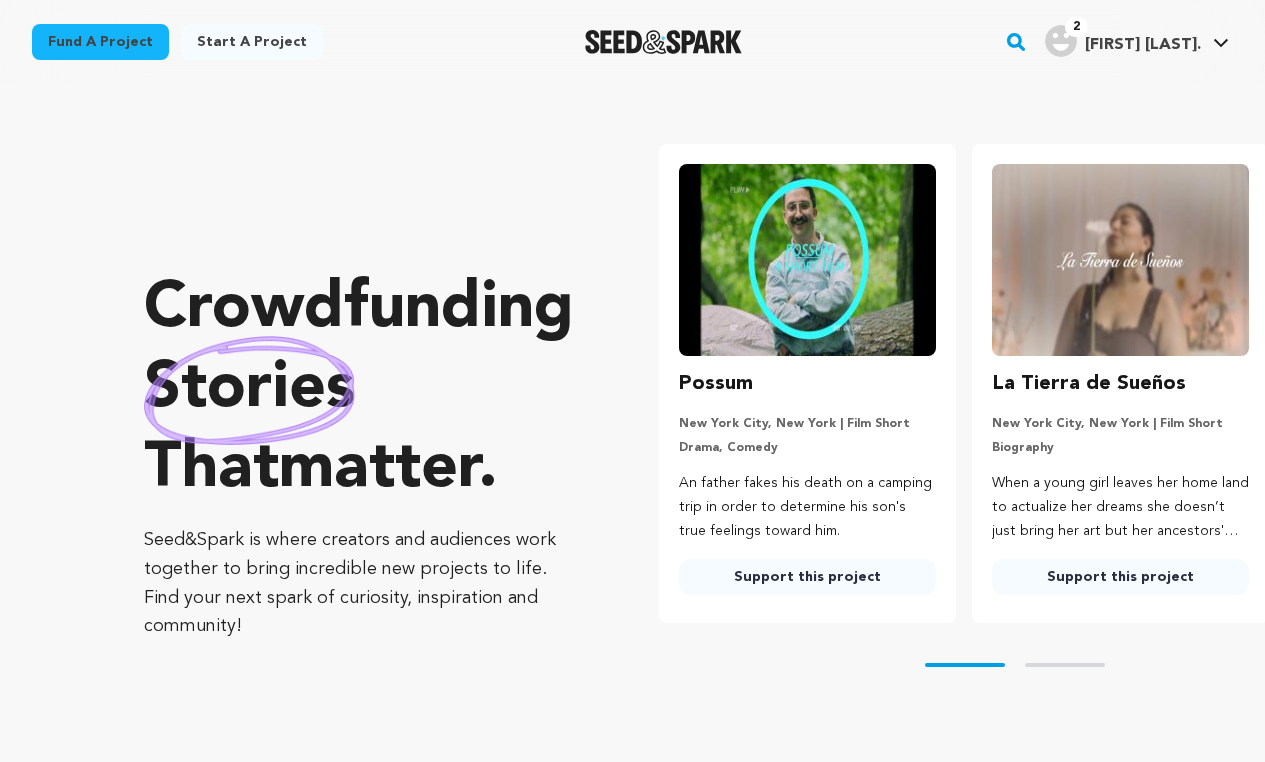scroll, scrollTop: 0, scrollLeft: 0, axis: both 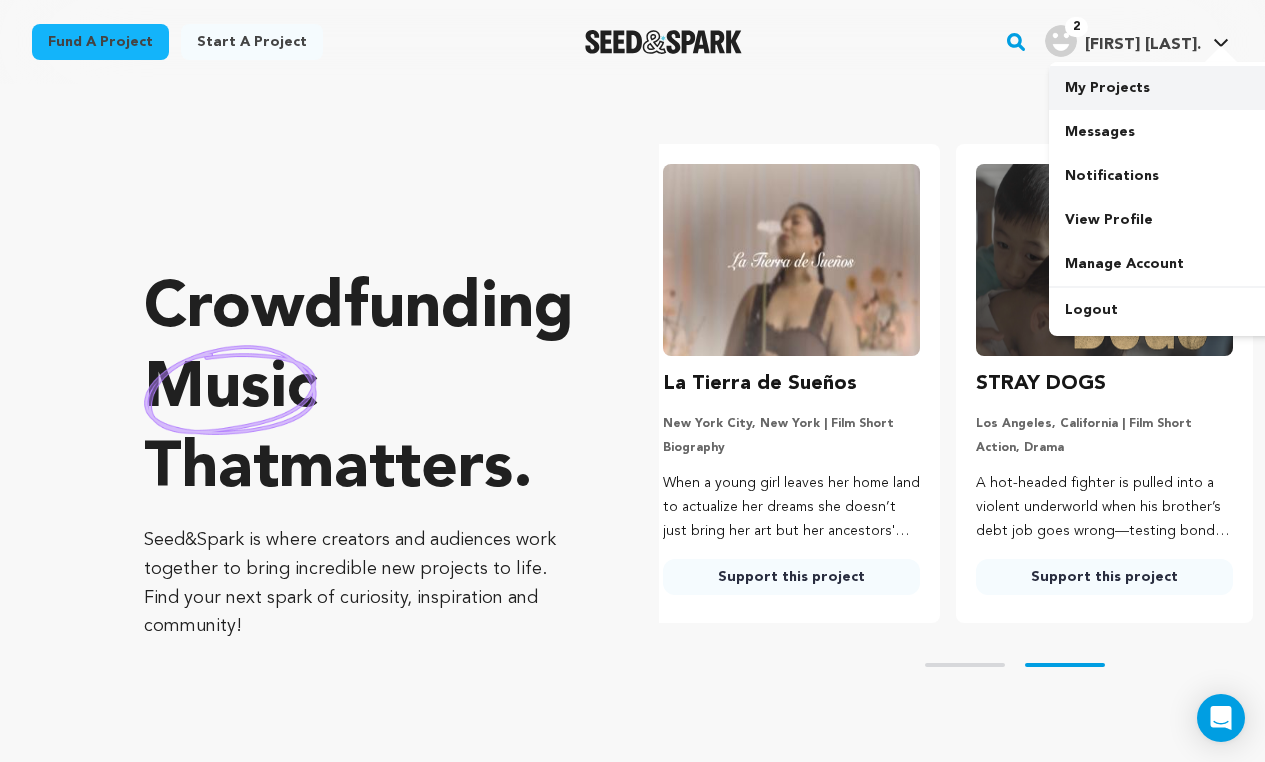 click on "My Projects" at bounding box center (1161, 88) 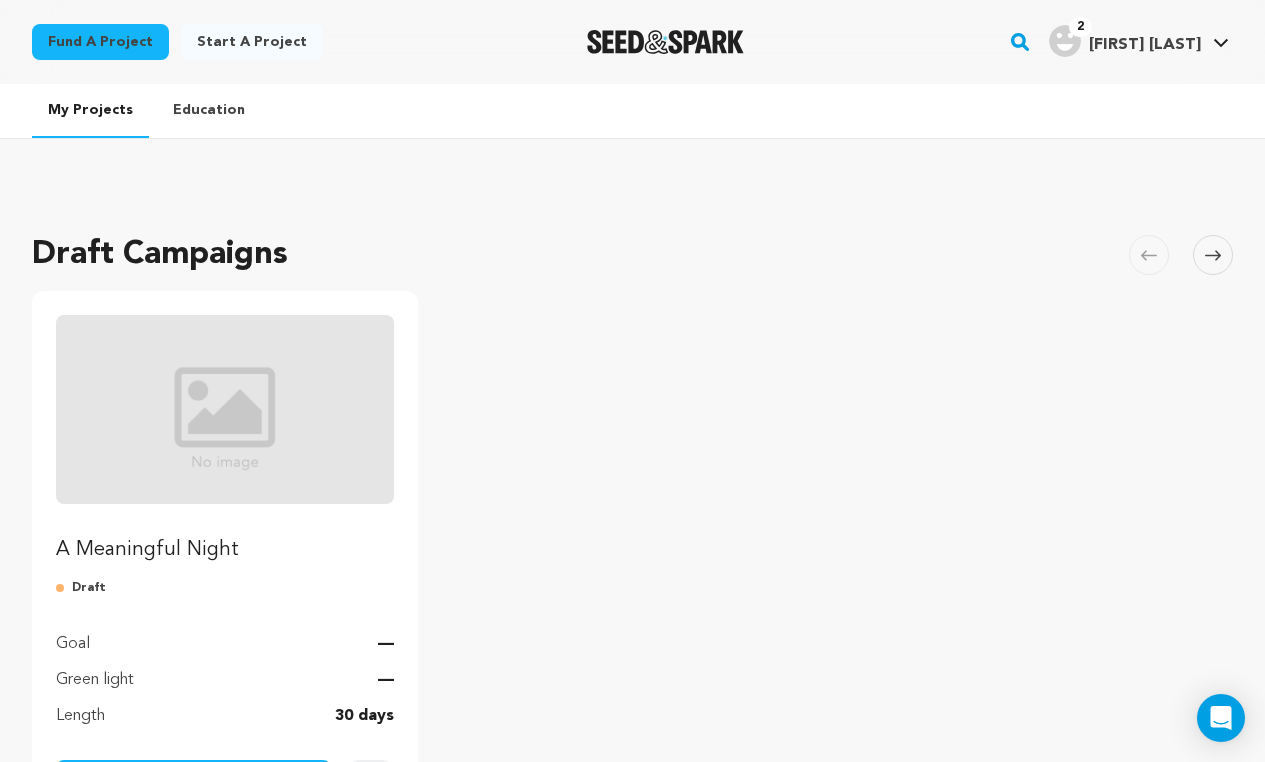 scroll, scrollTop: 0, scrollLeft: 0, axis: both 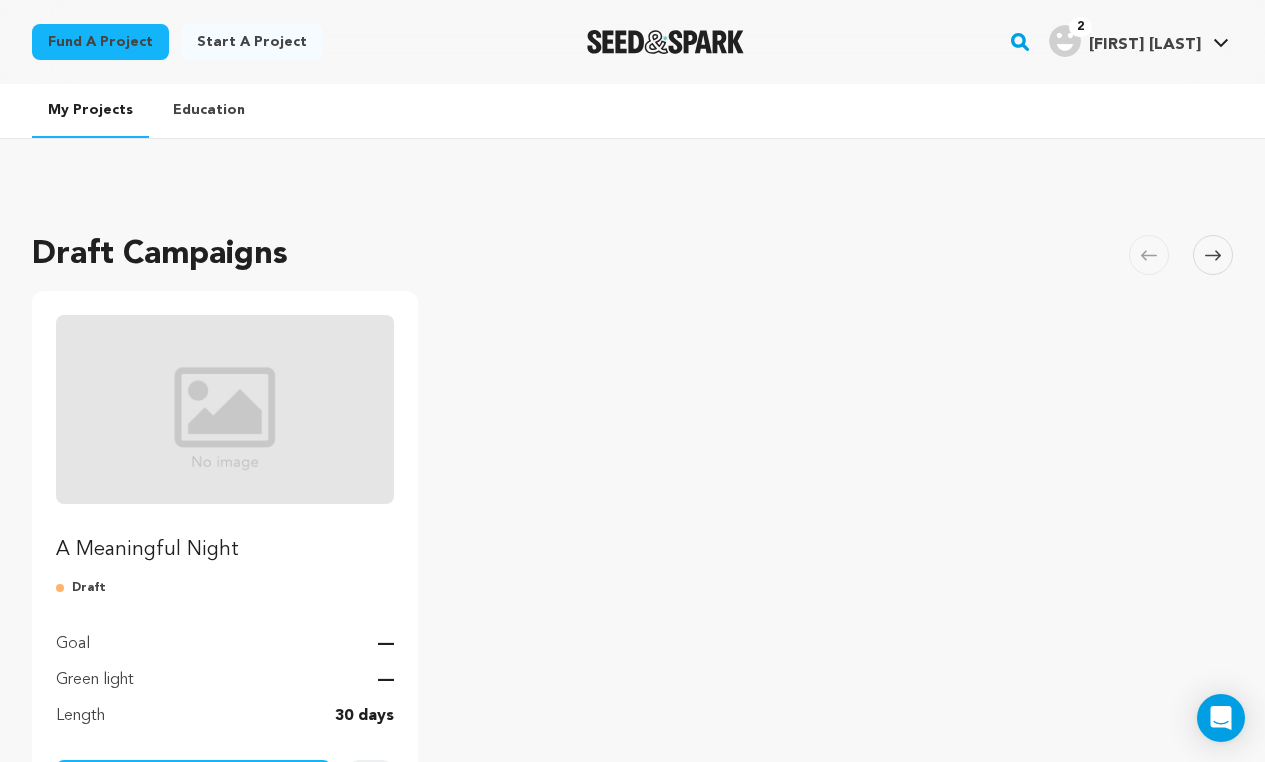 click at bounding box center (225, 409) 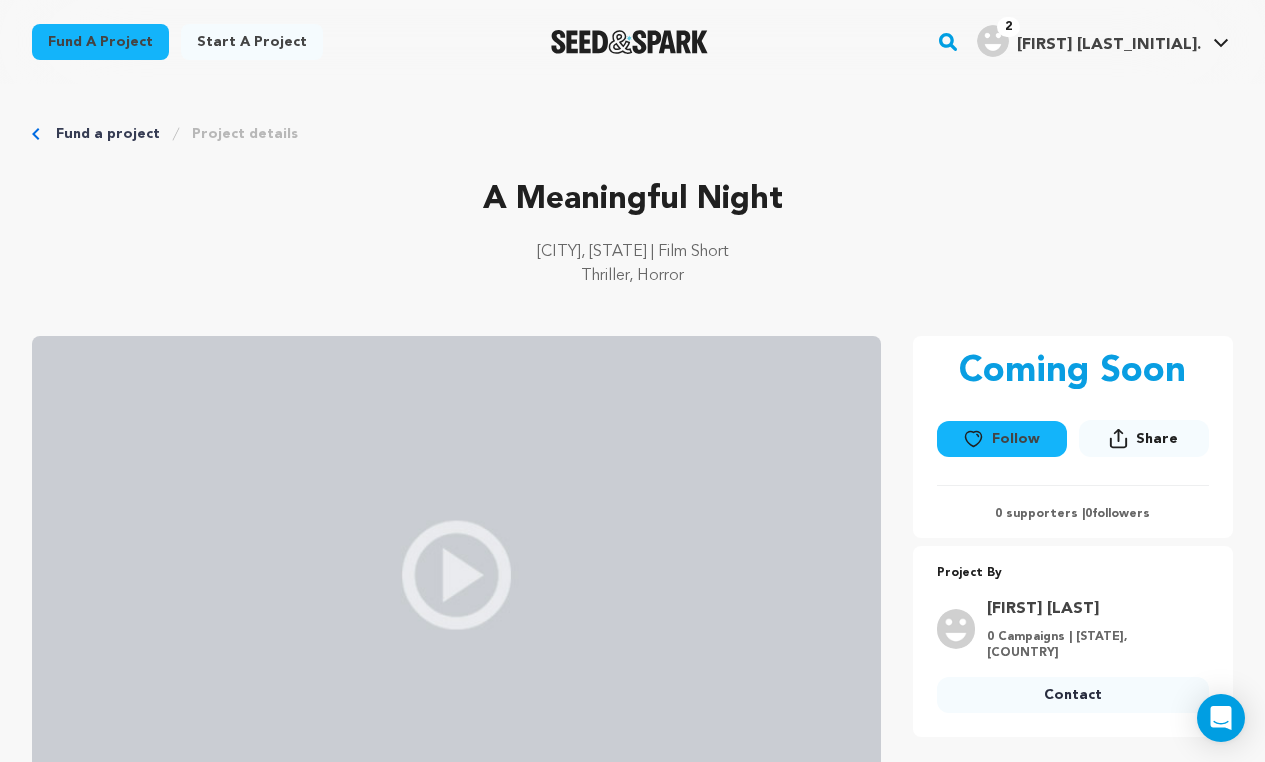 scroll, scrollTop: 20, scrollLeft: 0, axis: vertical 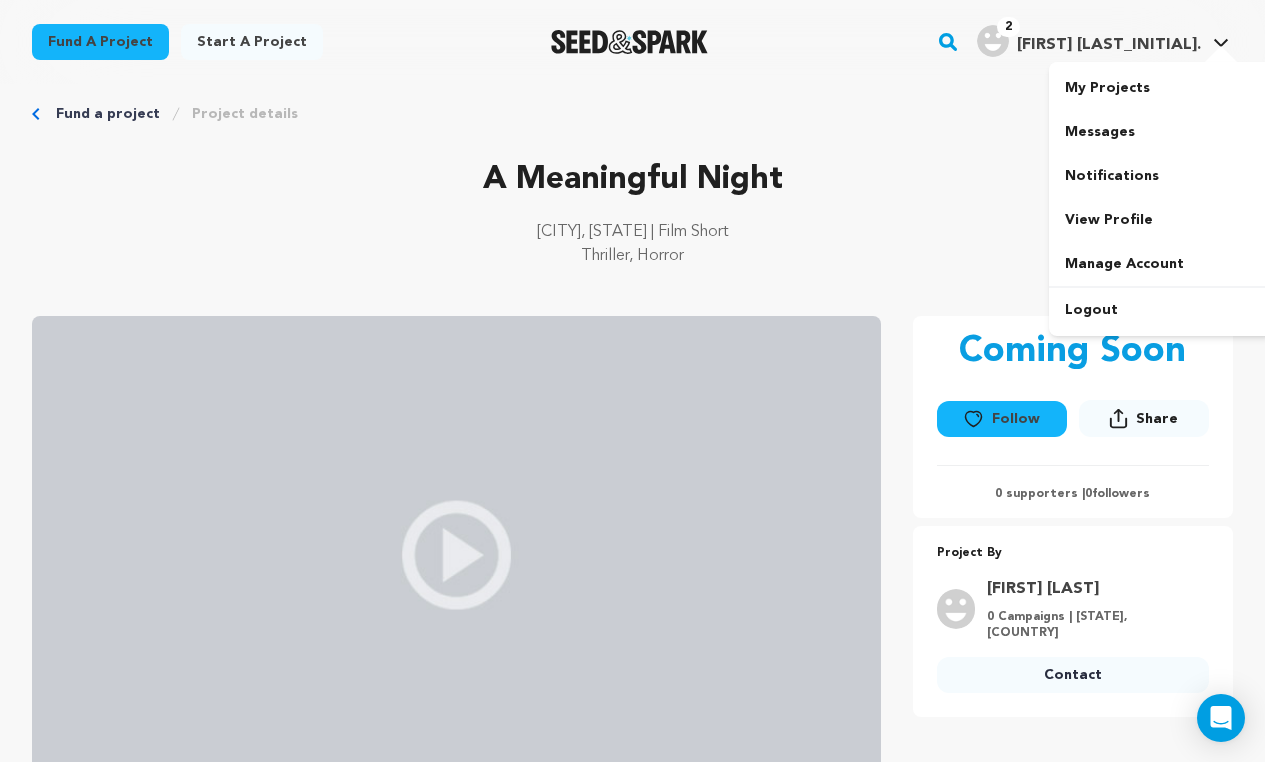 click on "[FIRST] [LAST]" at bounding box center [1109, 45] 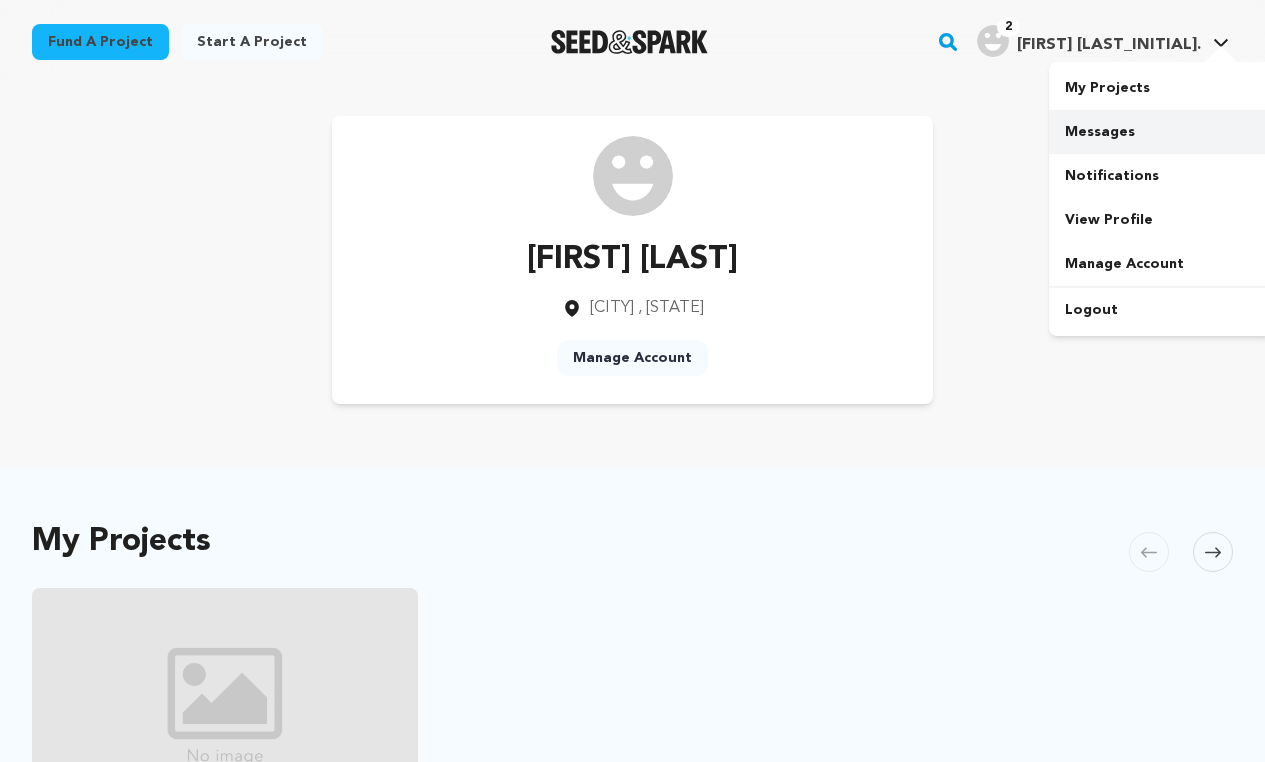 scroll, scrollTop: 0, scrollLeft: 0, axis: both 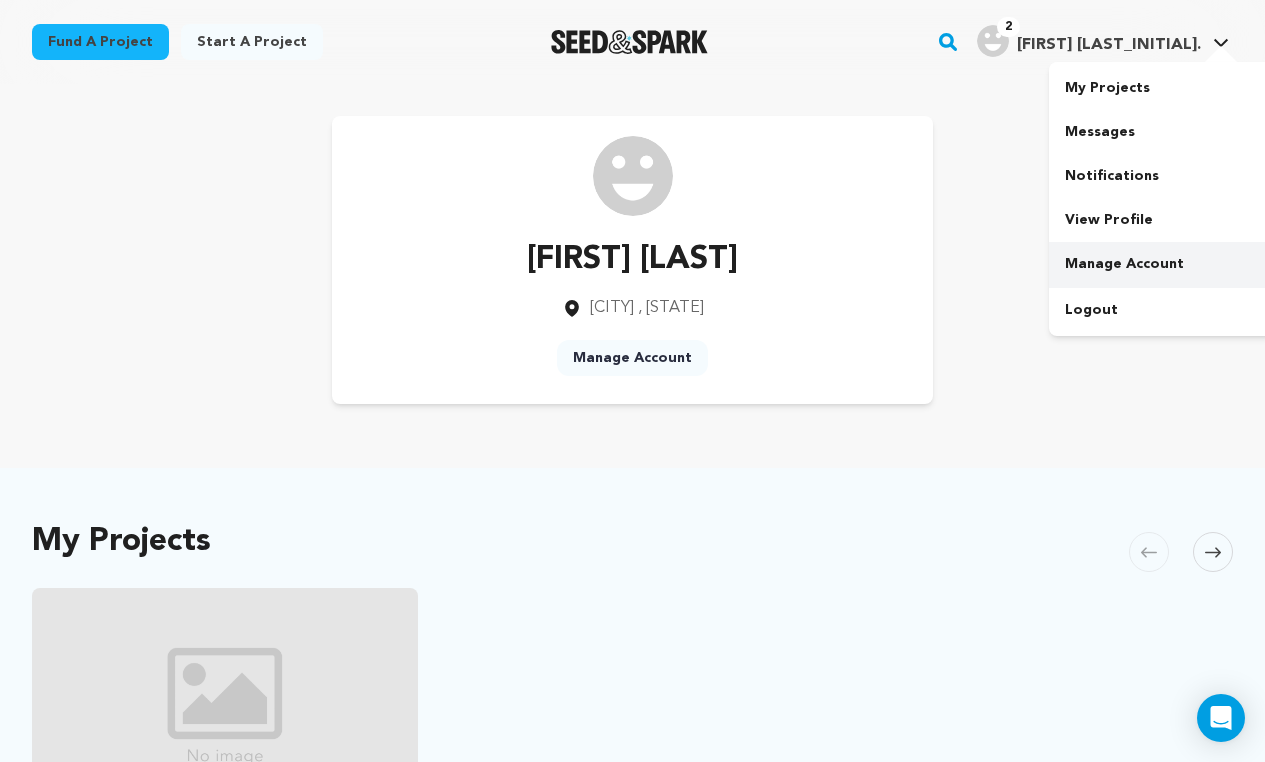 click on "Manage Account" at bounding box center (1161, 264) 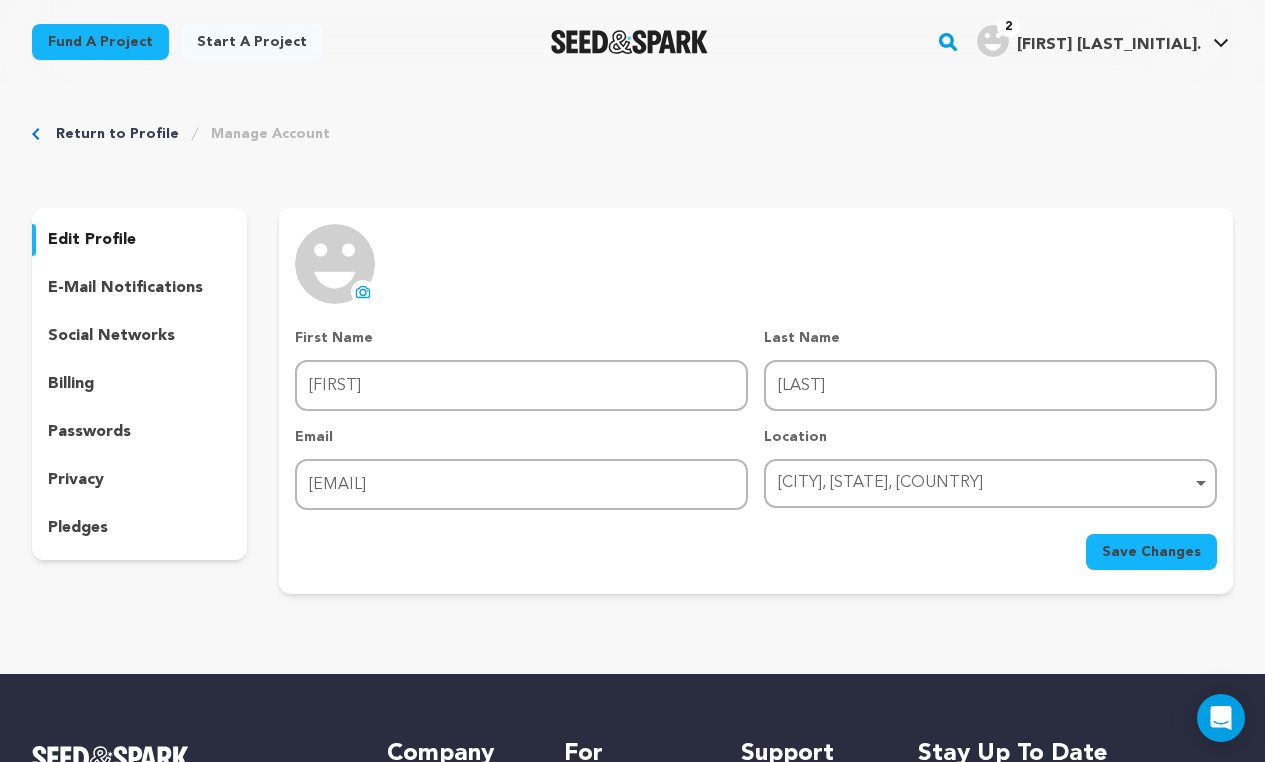 scroll, scrollTop: 0, scrollLeft: 0, axis: both 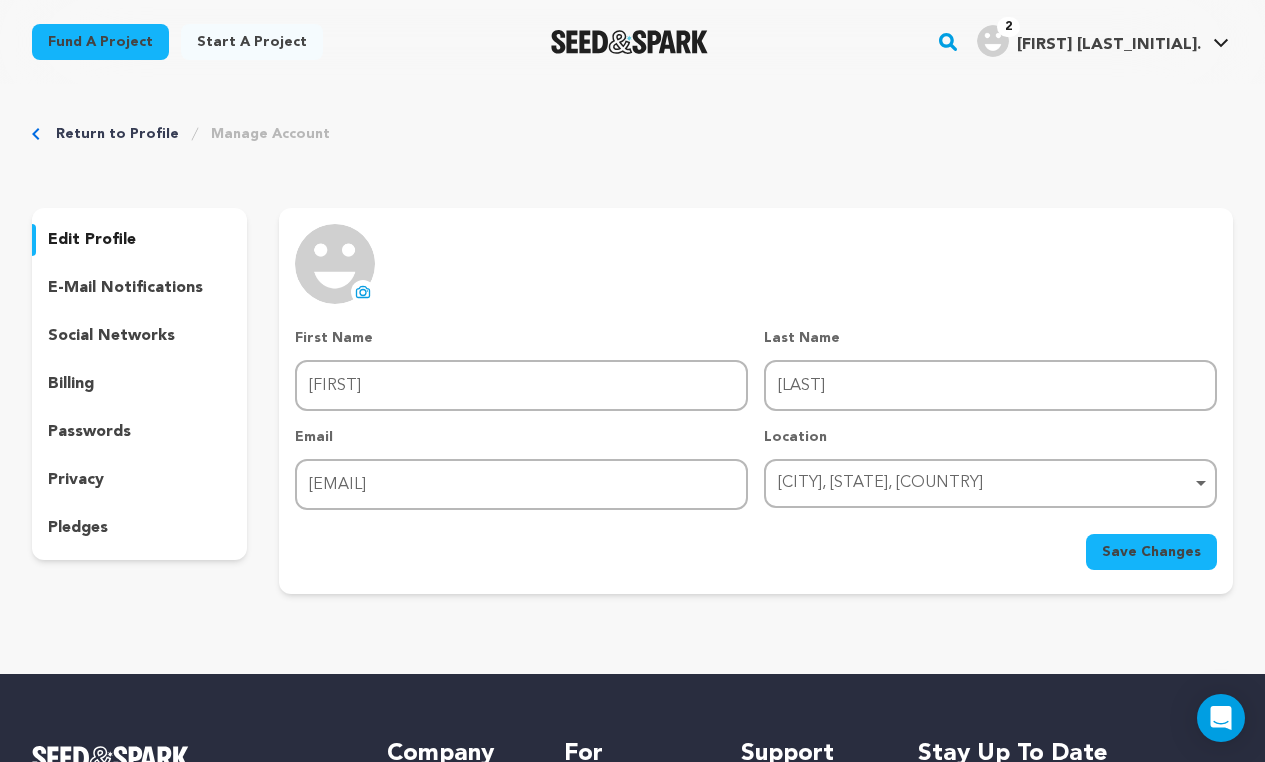 click 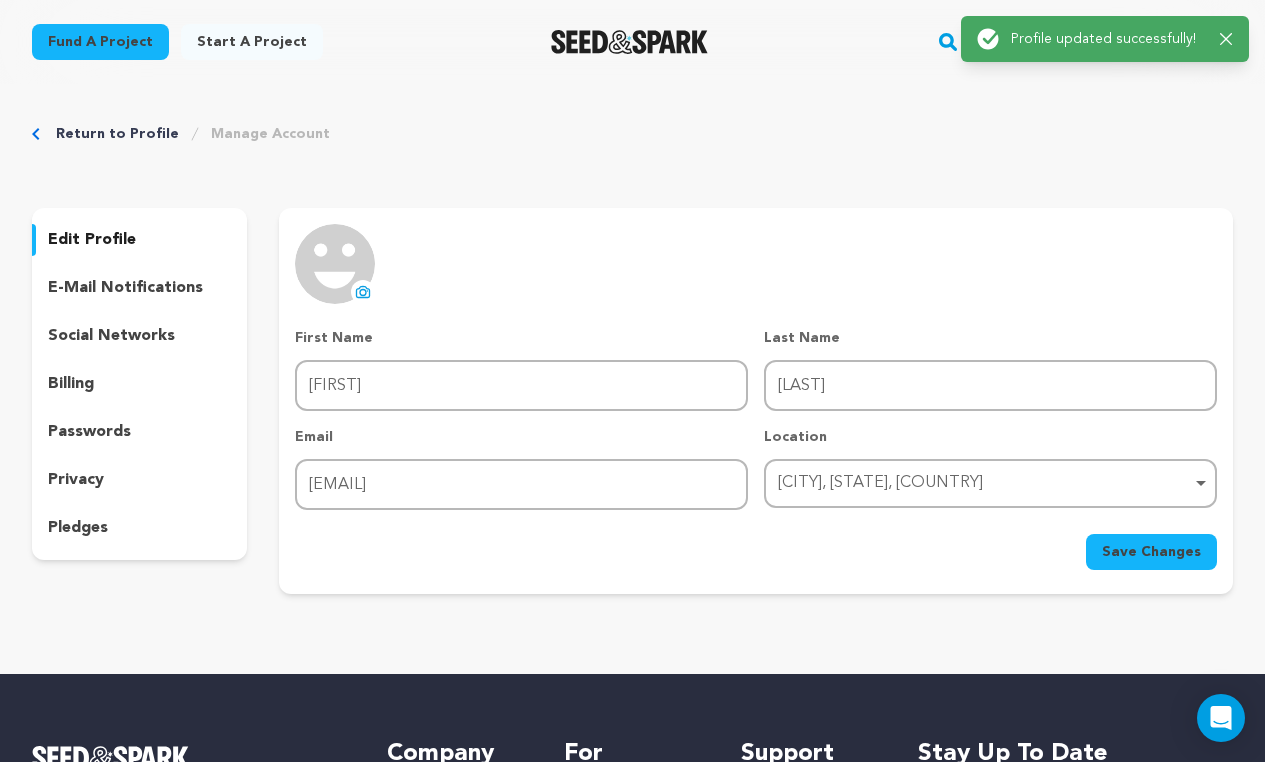 click on "Return to Profile" at bounding box center (117, 134) 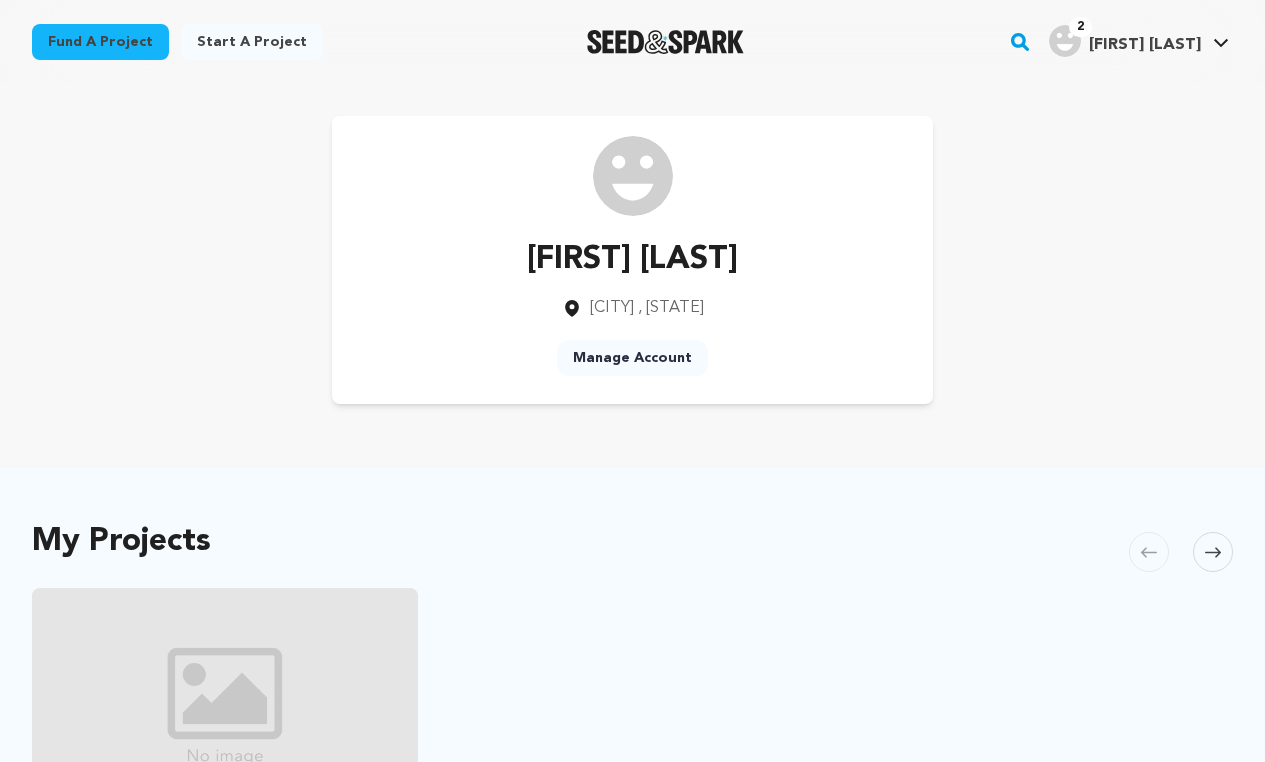 scroll, scrollTop: 0, scrollLeft: 0, axis: both 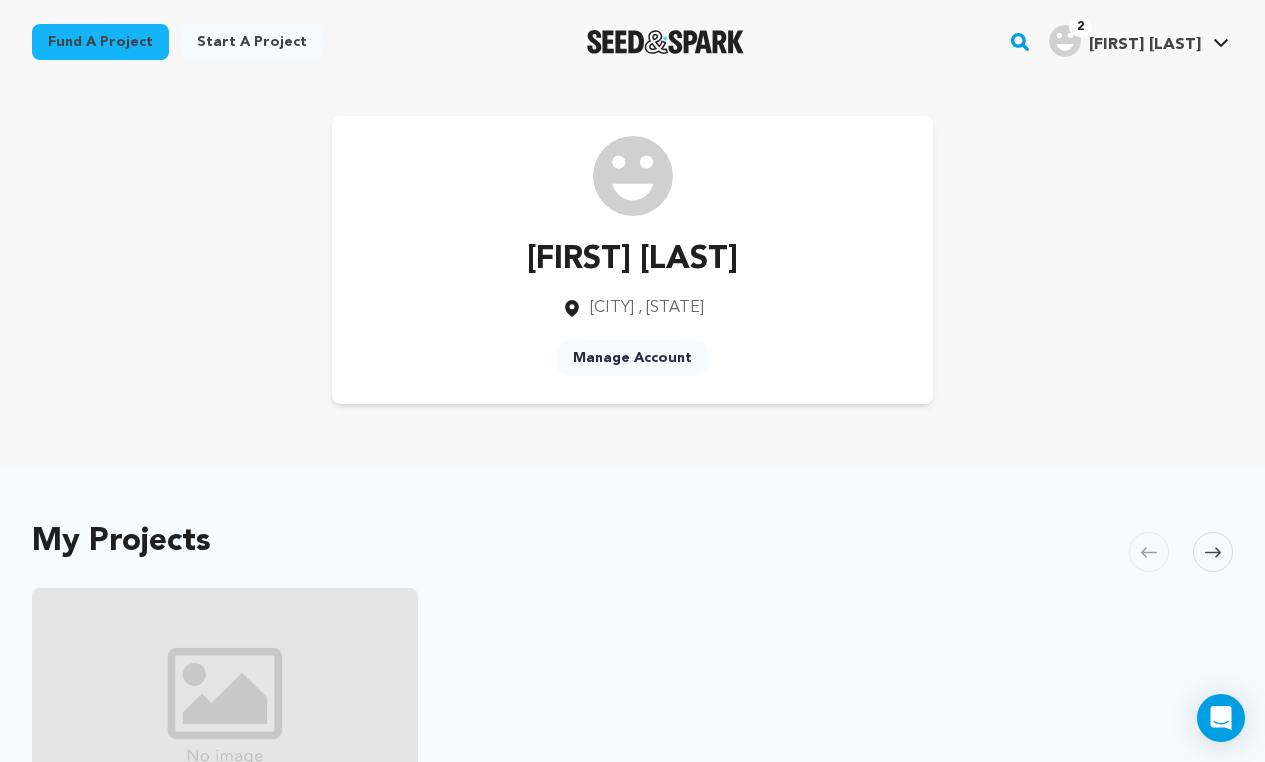 click at bounding box center [633, 176] 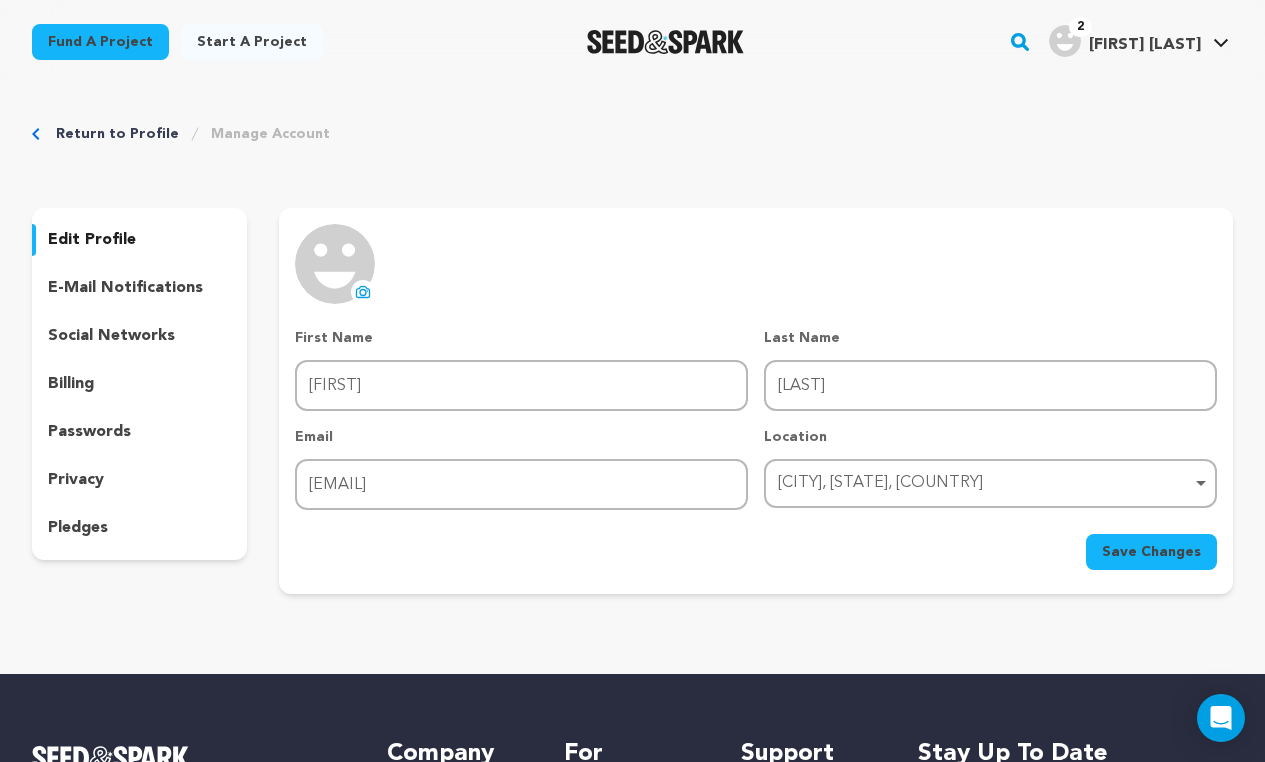 scroll, scrollTop: 0, scrollLeft: 0, axis: both 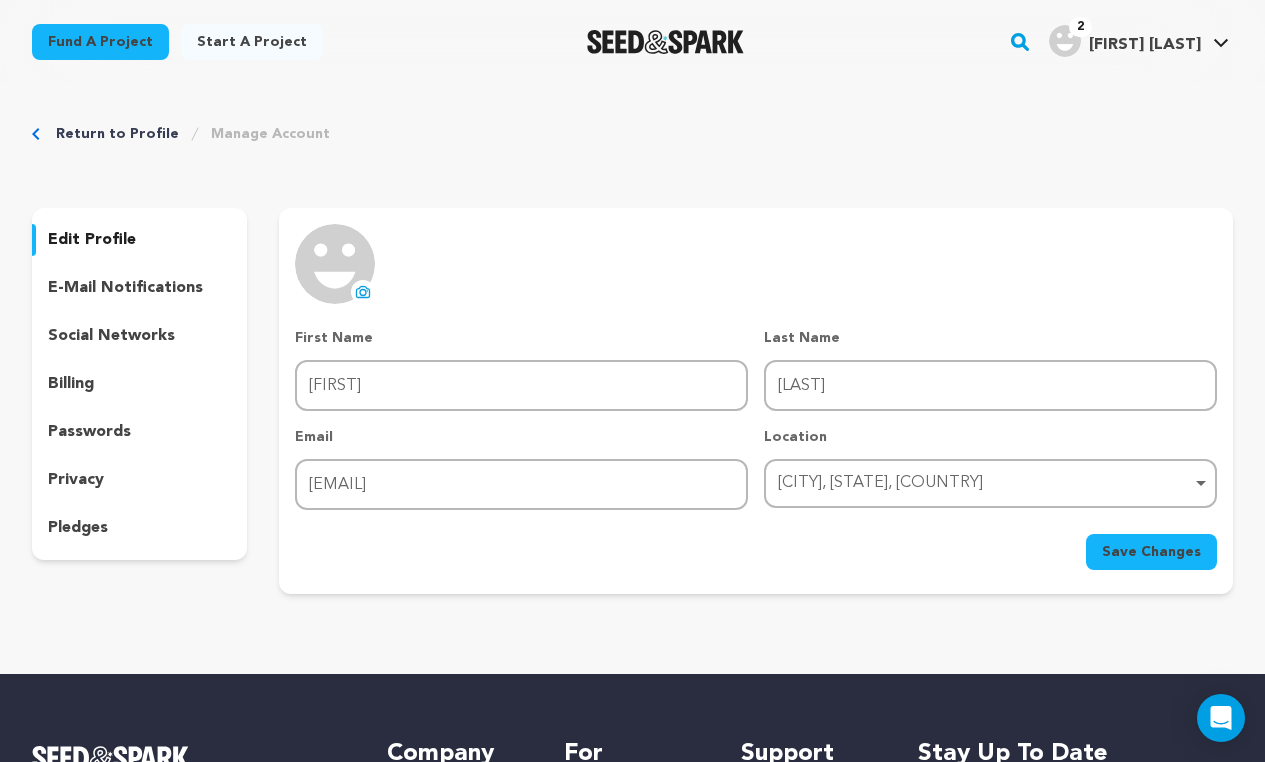 click on "Save Changes" at bounding box center (1151, 552) 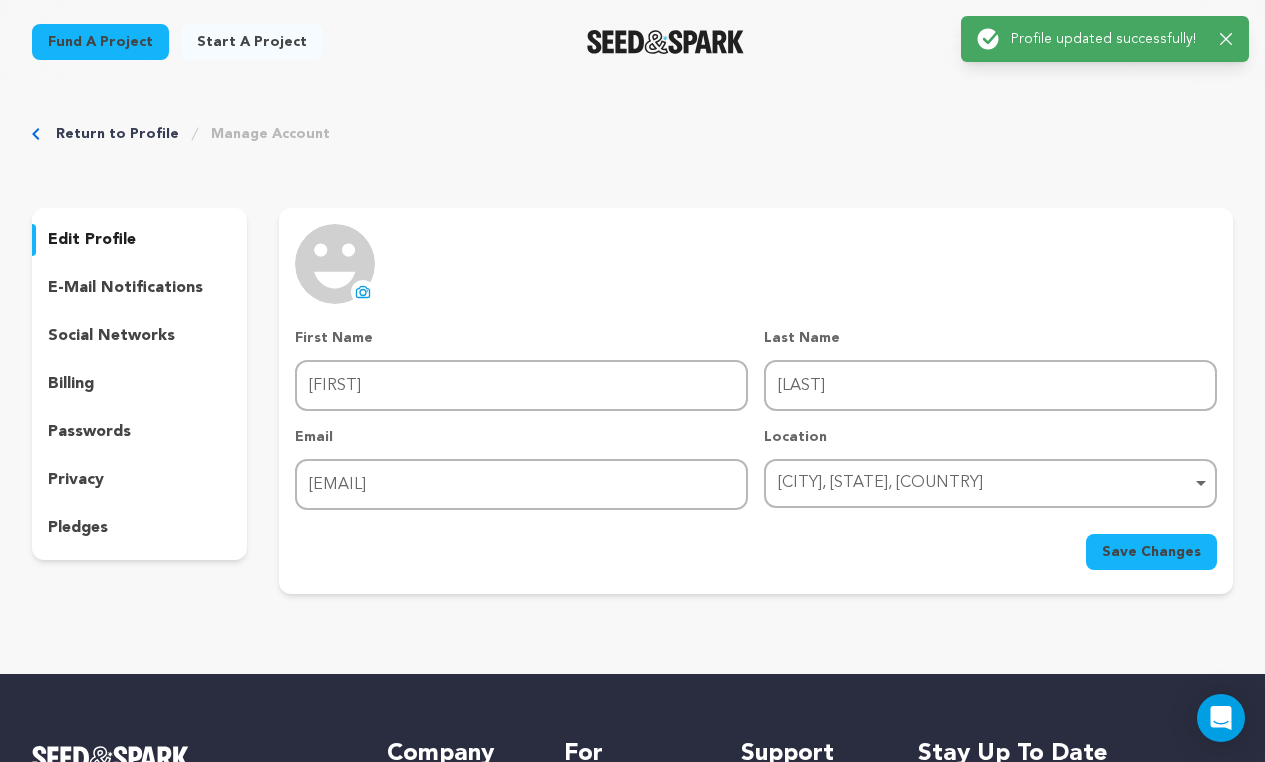click 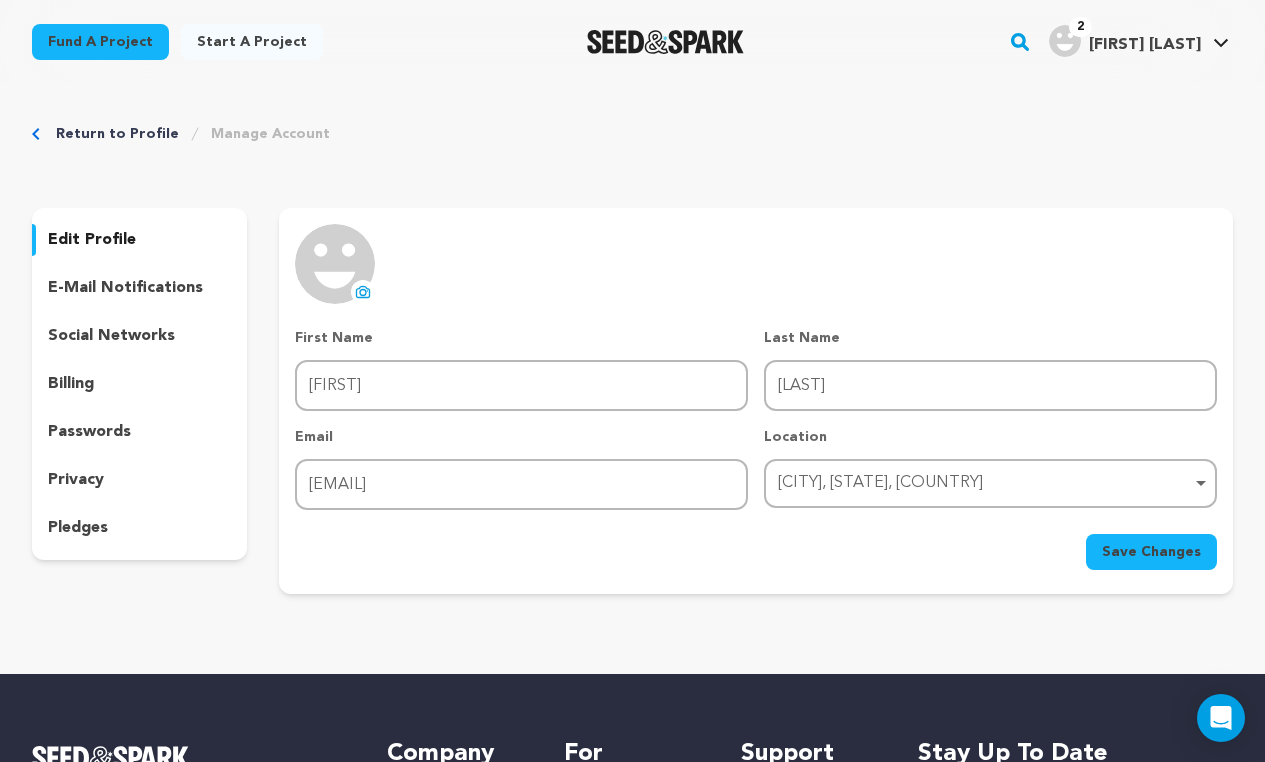 click on "Profile updated successfully!" at bounding box center (1107, 39) 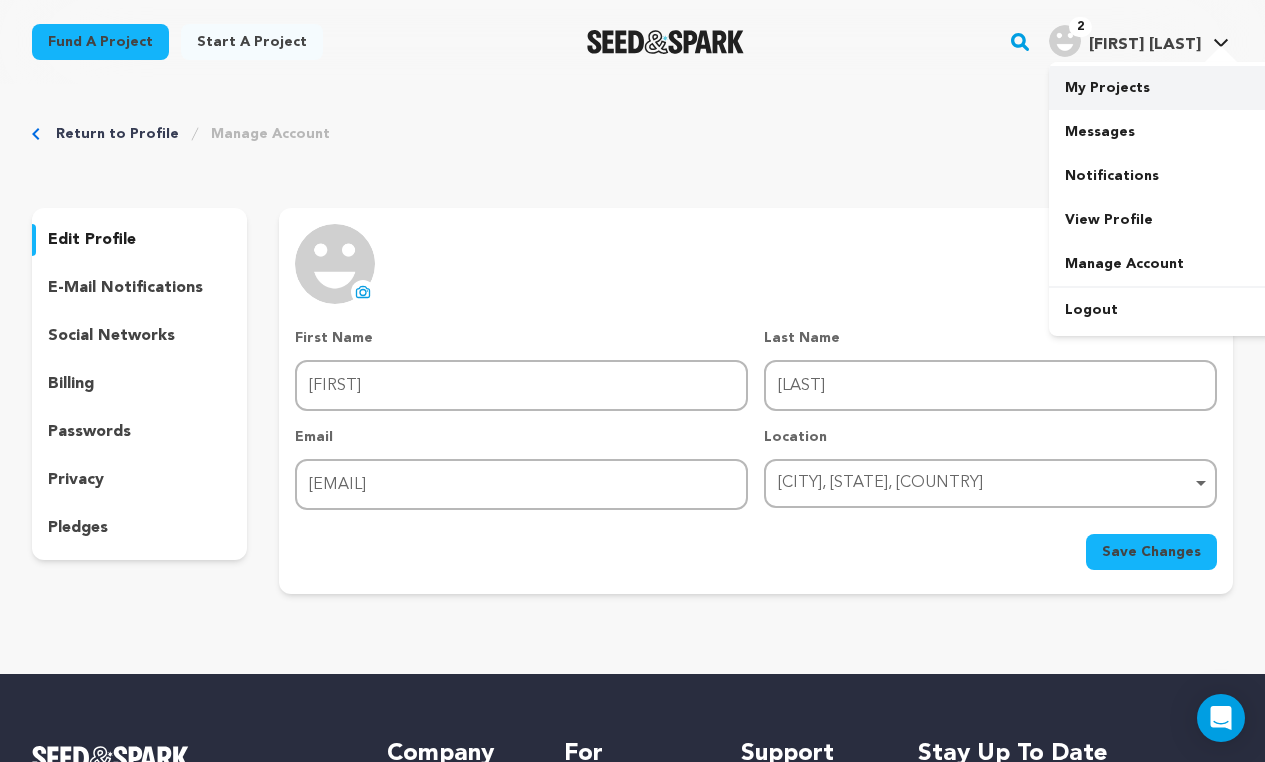 click on "My Projects" at bounding box center (1161, 88) 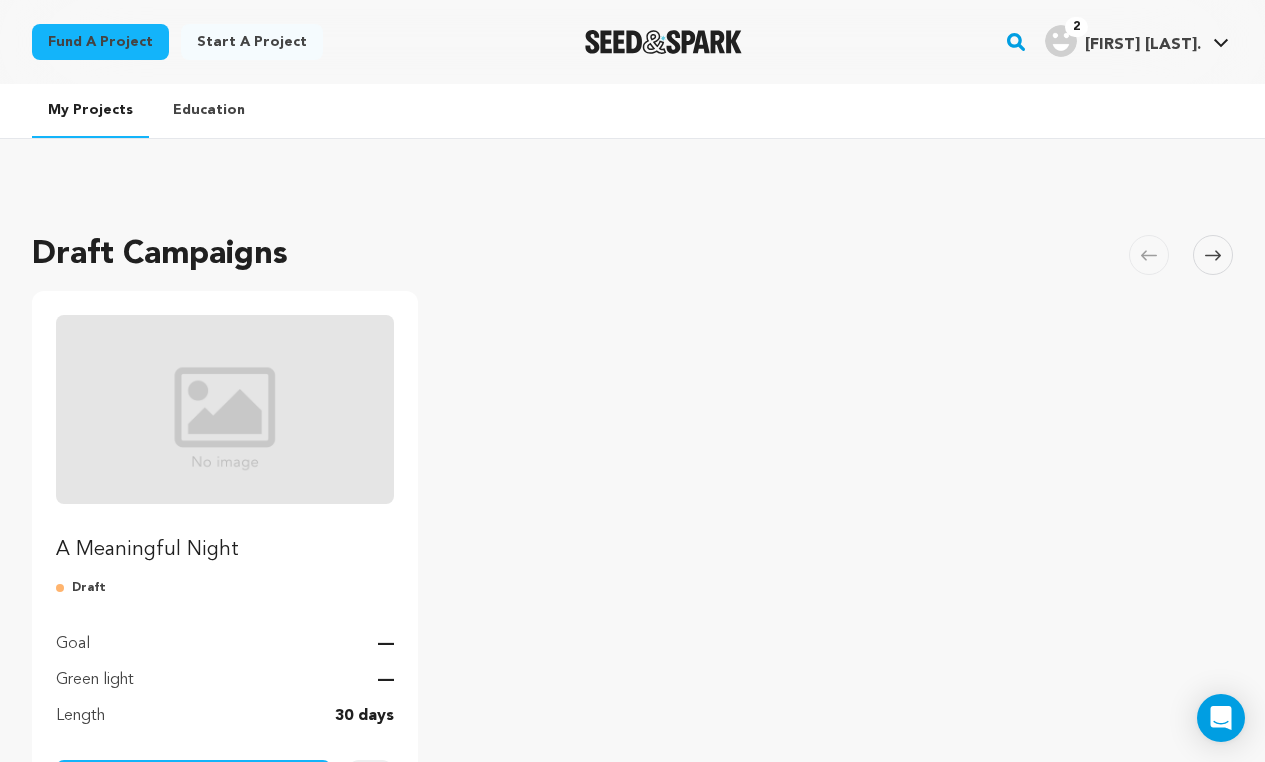 scroll, scrollTop: 0, scrollLeft: 0, axis: both 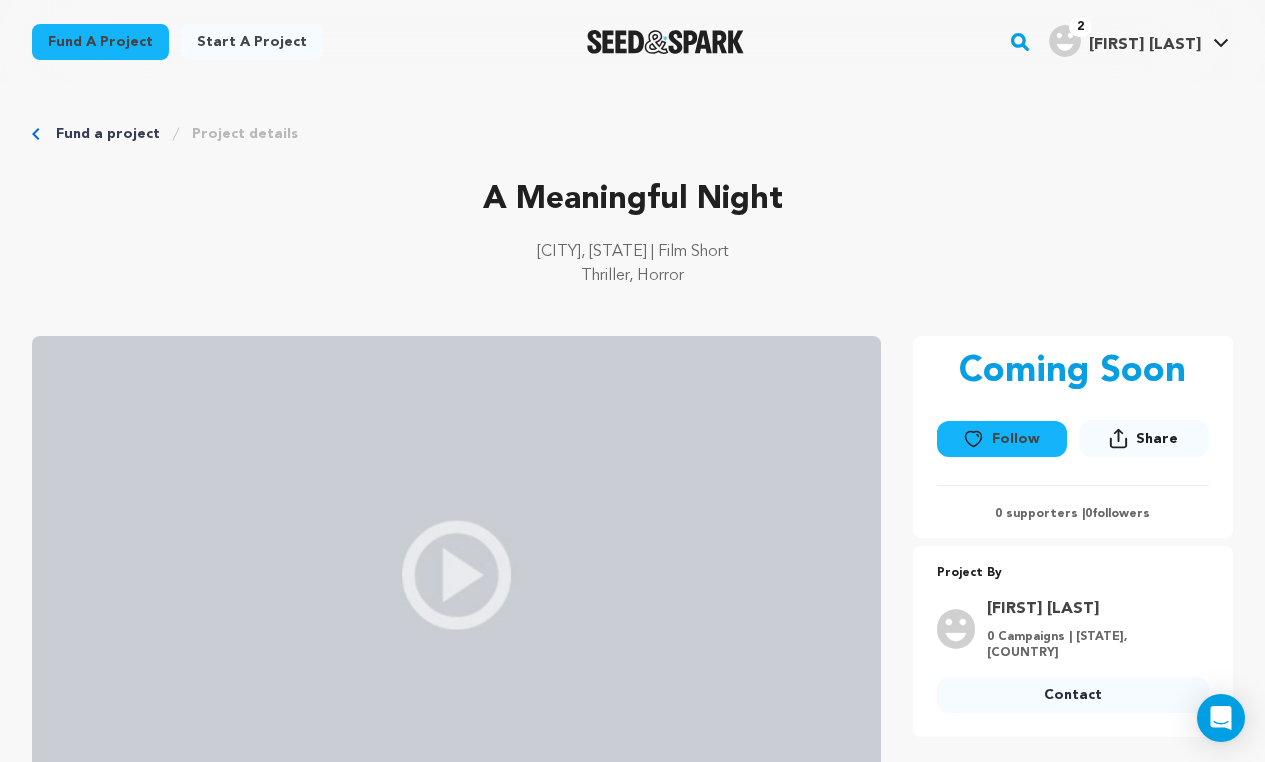 click on "Project details" at bounding box center (245, 134) 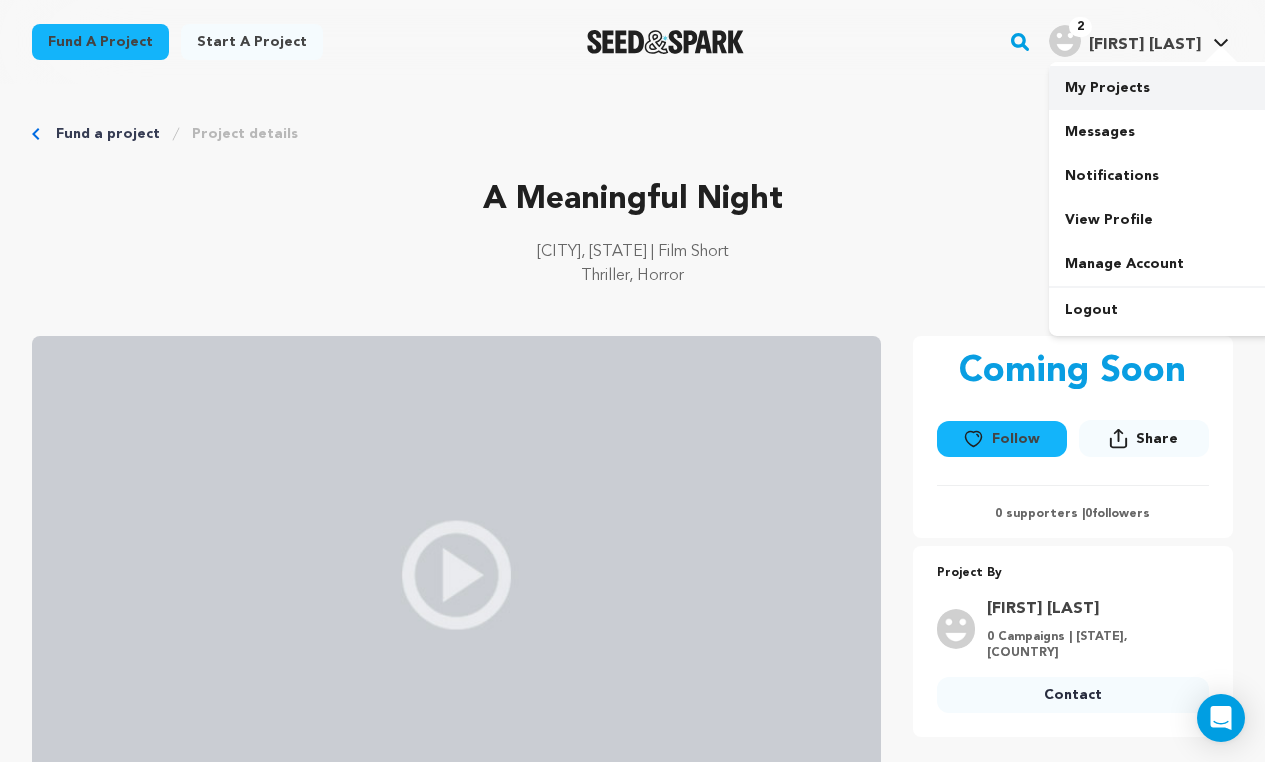 click on "My Projects" at bounding box center (1161, 88) 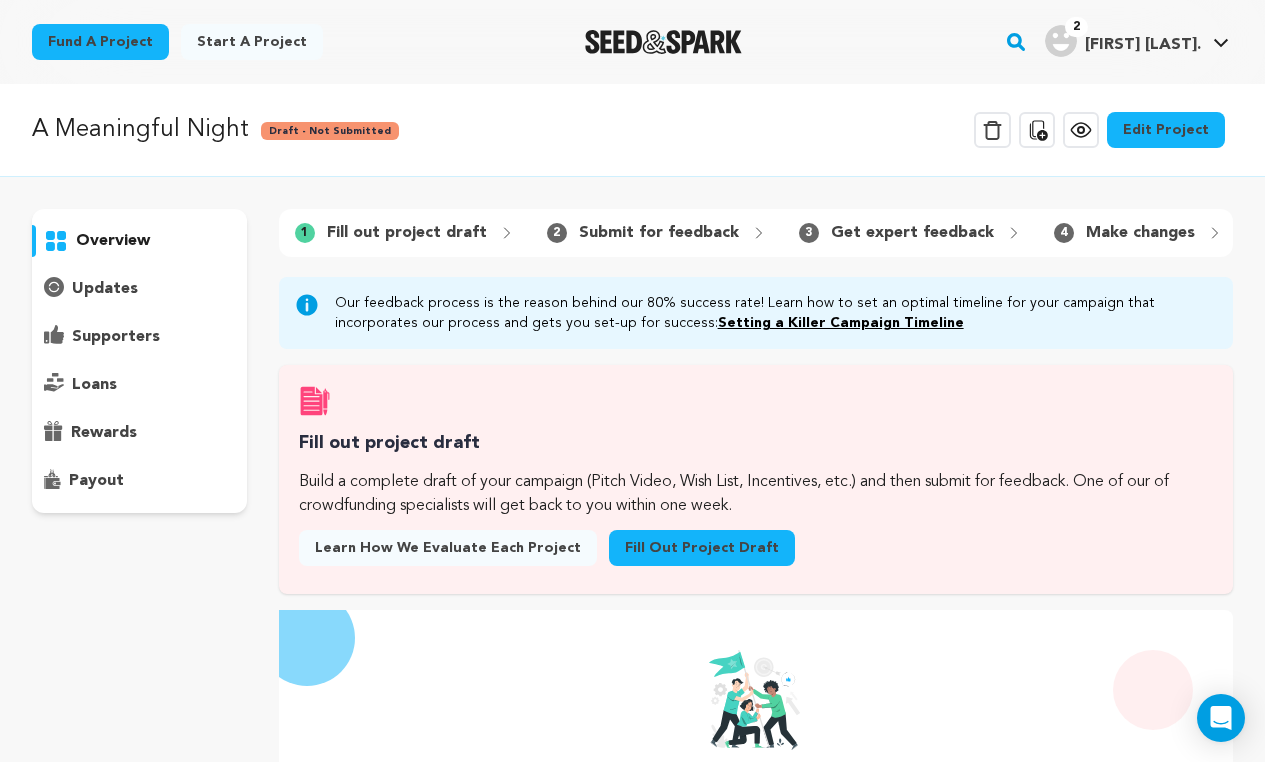 scroll, scrollTop: 0, scrollLeft: 0, axis: both 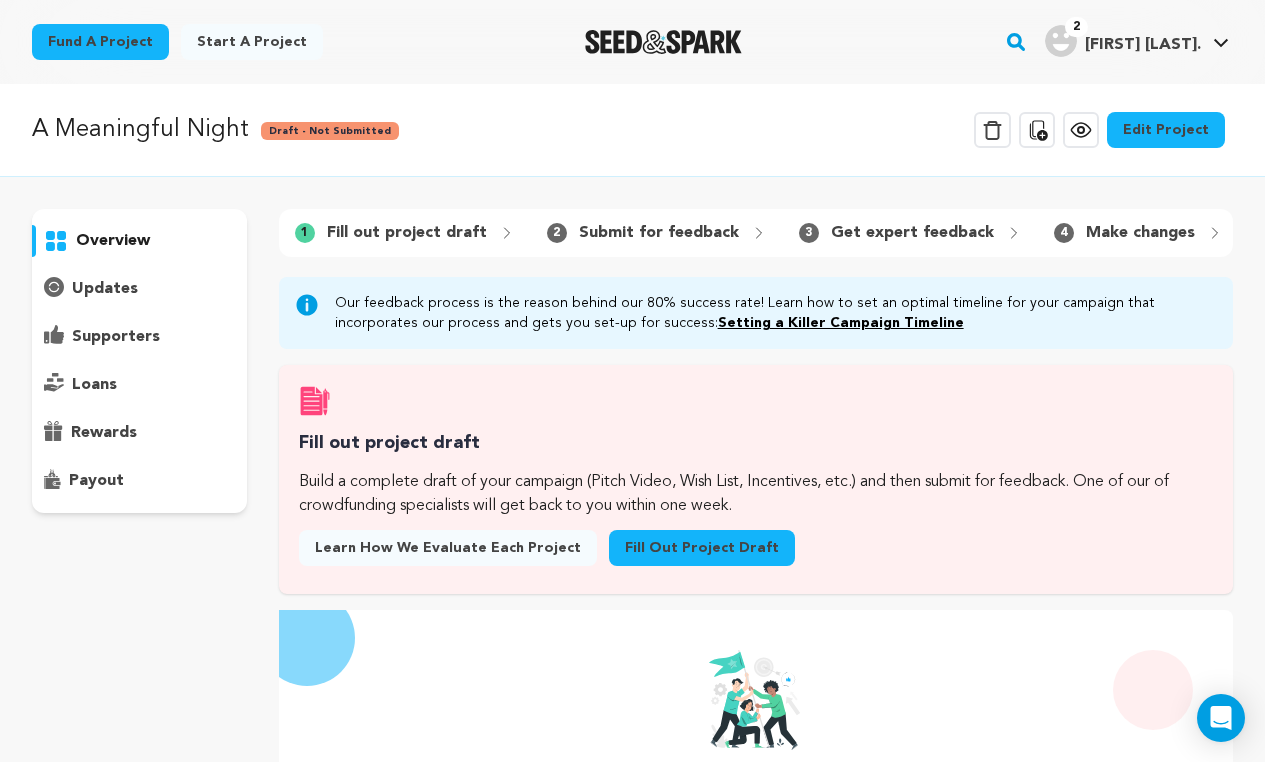 click on "Edit Project" at bounding box center [1166, 130] 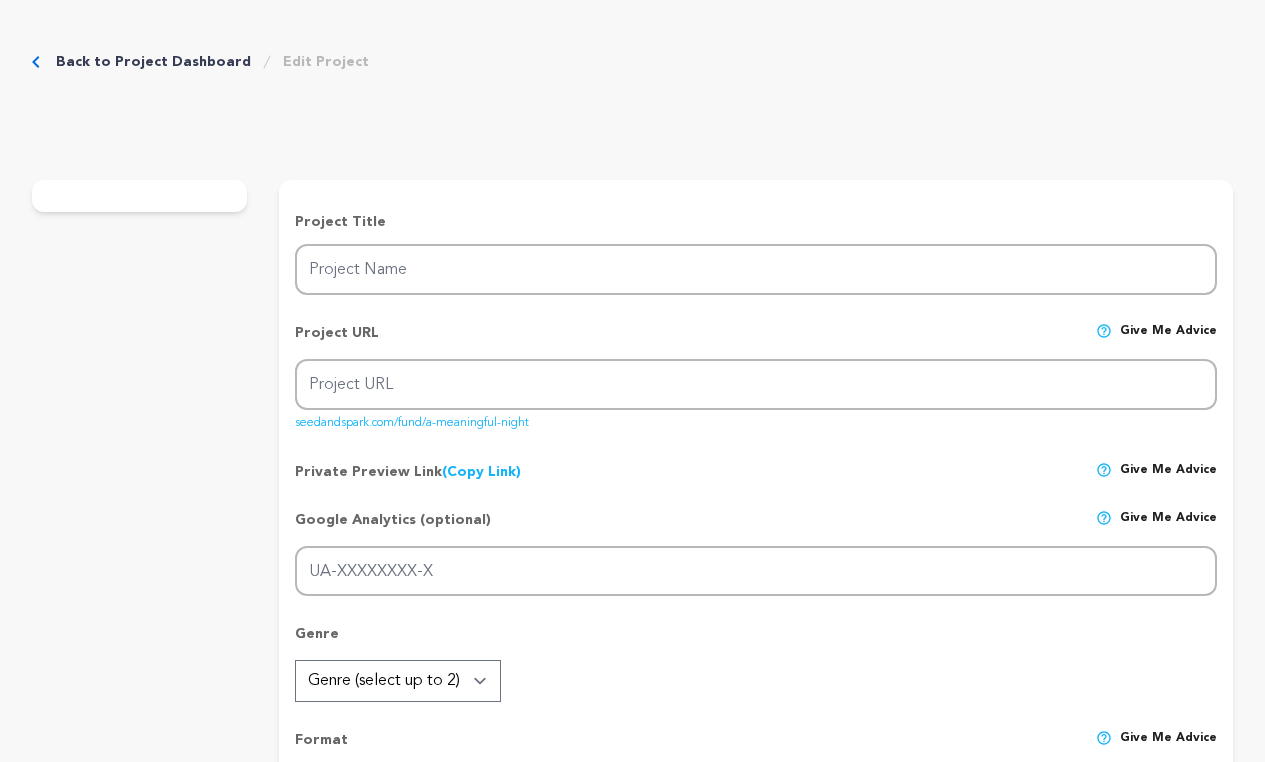 scroll, scrollTop: 0, scrollLeft: 0, axis: both 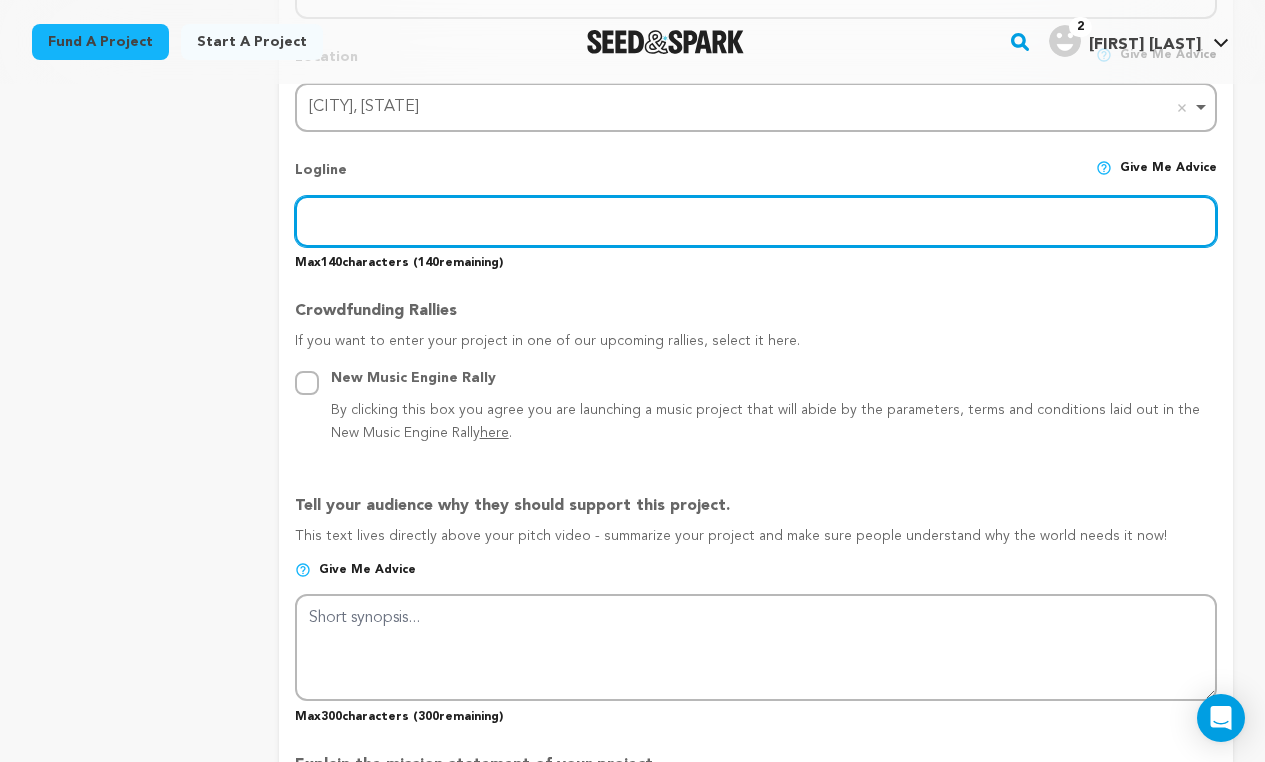 click at bounding box center (756, 221) 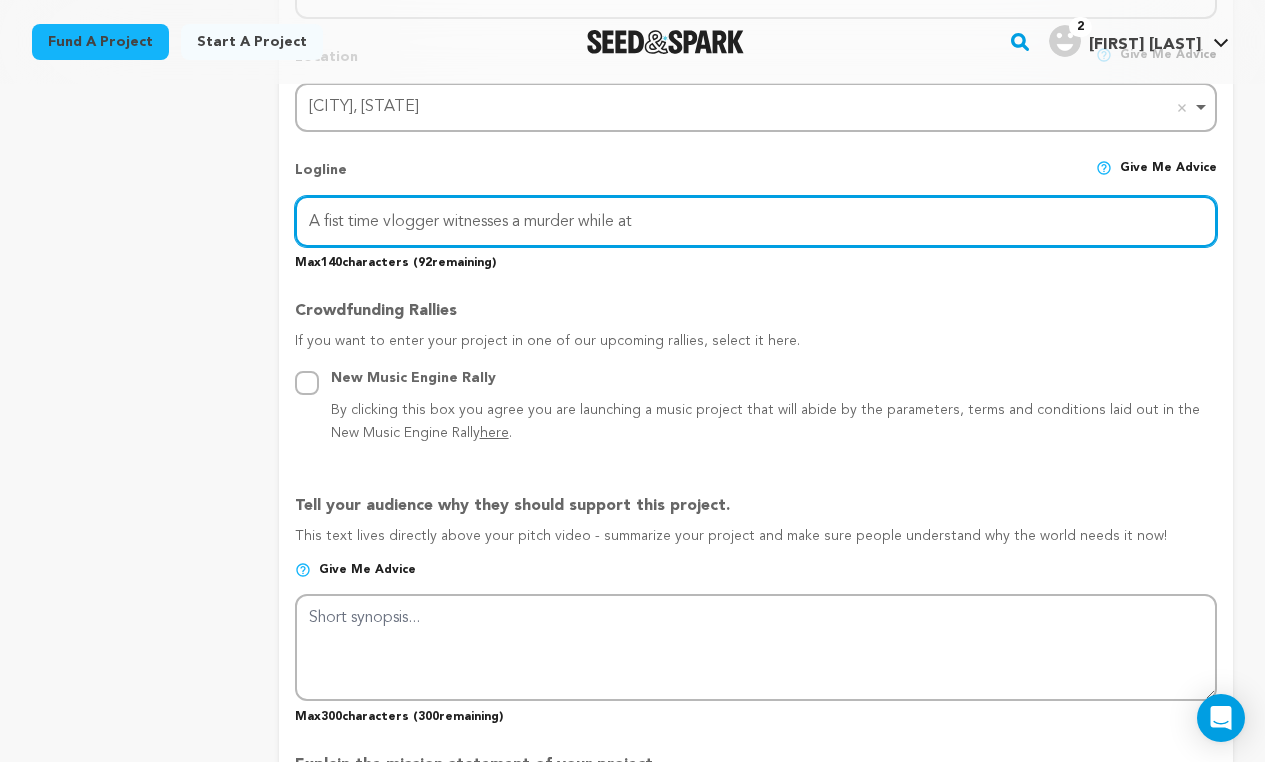 click on "A fist time vlogger witnesses a murder while at" at bounding box center (756, 221) 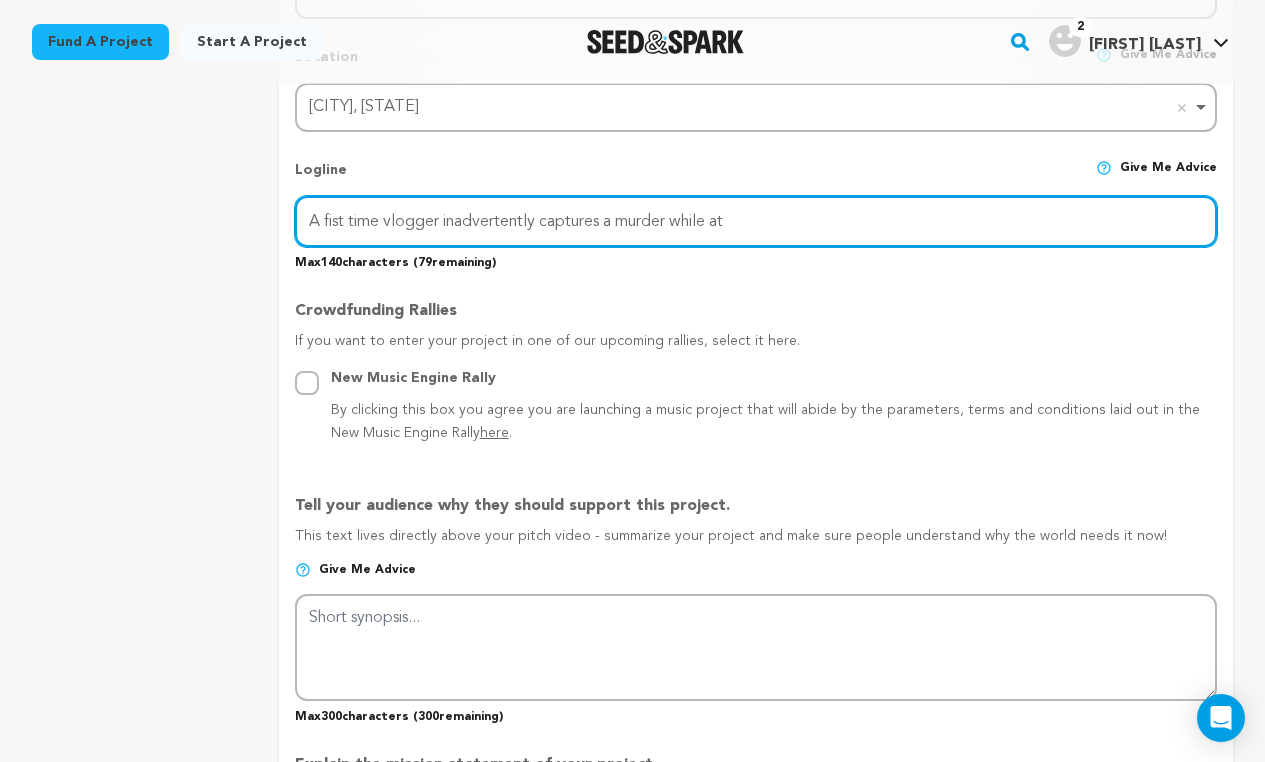 click on "A fist time vlogger inadvertently captures a murder while at" at bounding box center (756, 221) 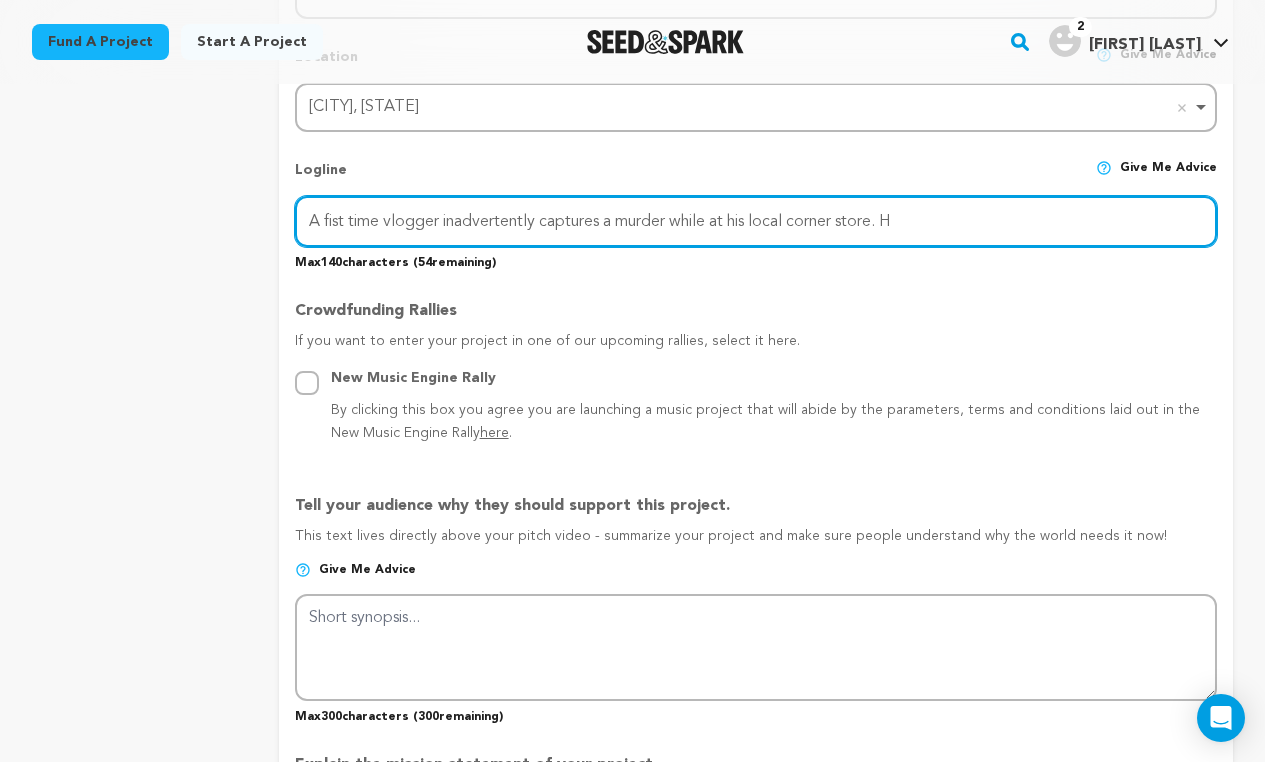 click on "A fist time vlogger inadvertently captures a murder while at his local corner store. H" at bounding box center [756, 221] 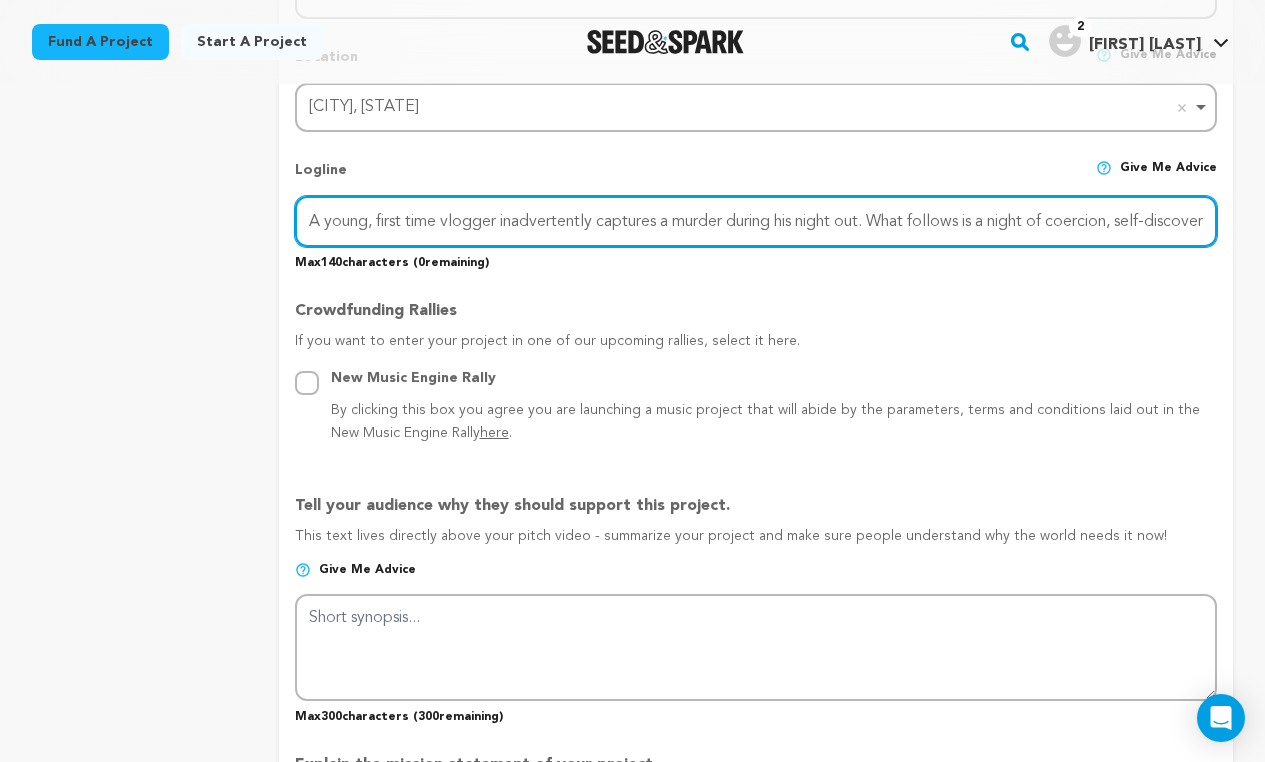 drag, startPoint x: 810, startPoint y: 216, endPoint x: 1249, endPoint y: 229, distance: 439.19244 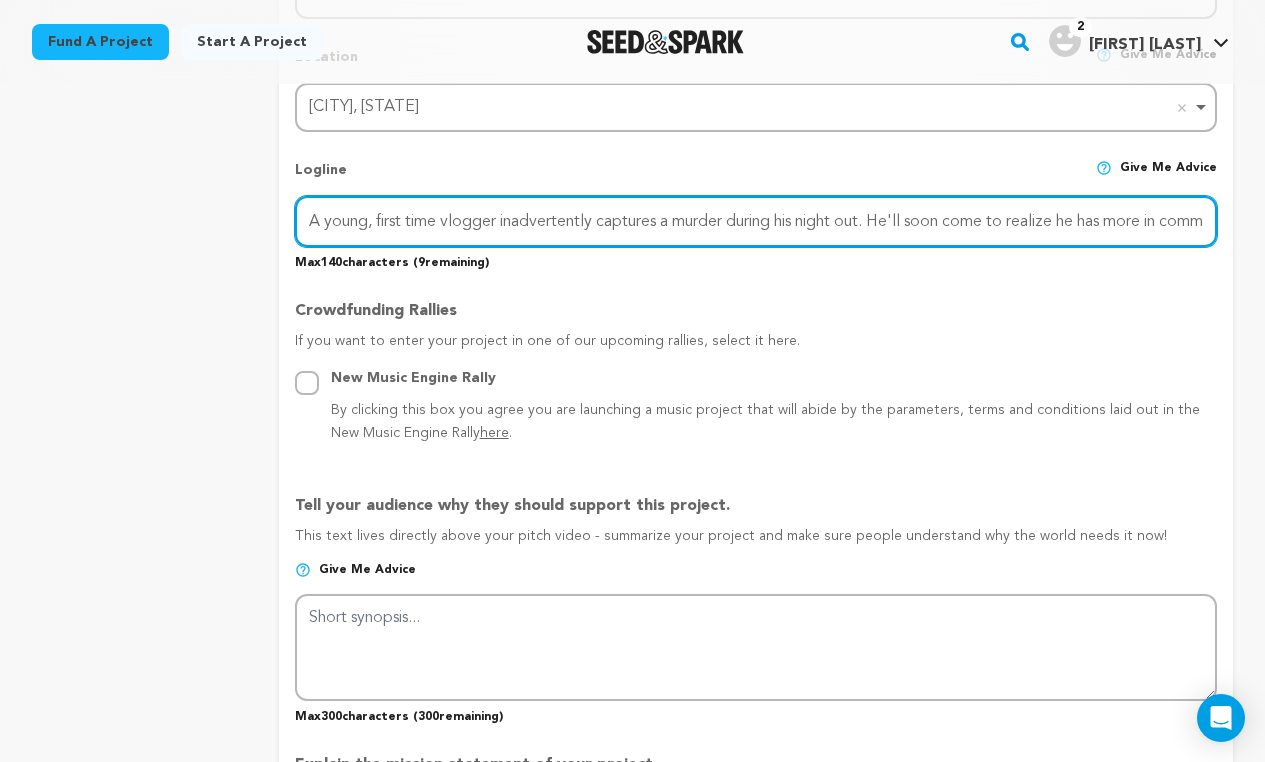 drag, startPoint x: 833, startPoint y: 219, endPoint x: 1087, endPoint y: 226, distance: 254.09644 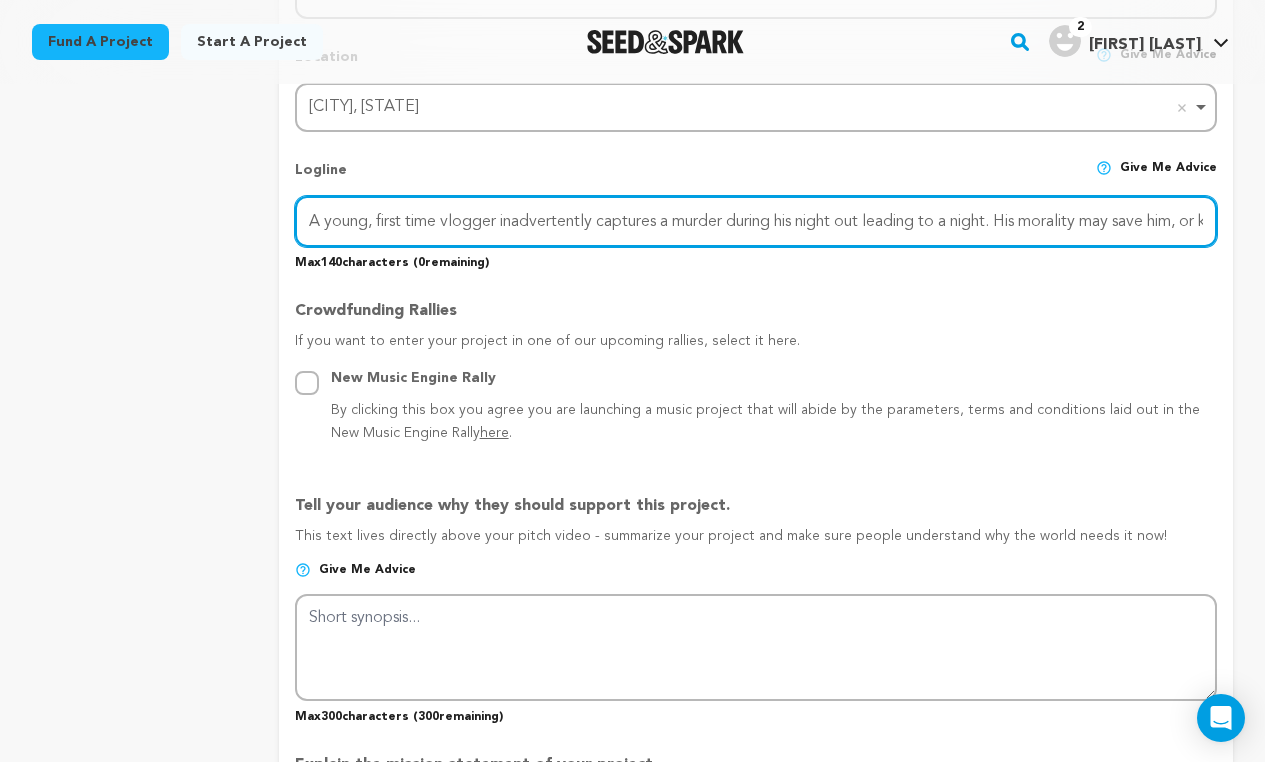 click on "A young, first time vlogger inadvertently captures a murder during his night out leading to a night. His morality may save him, or kill him." at bounding box center [756, 221] 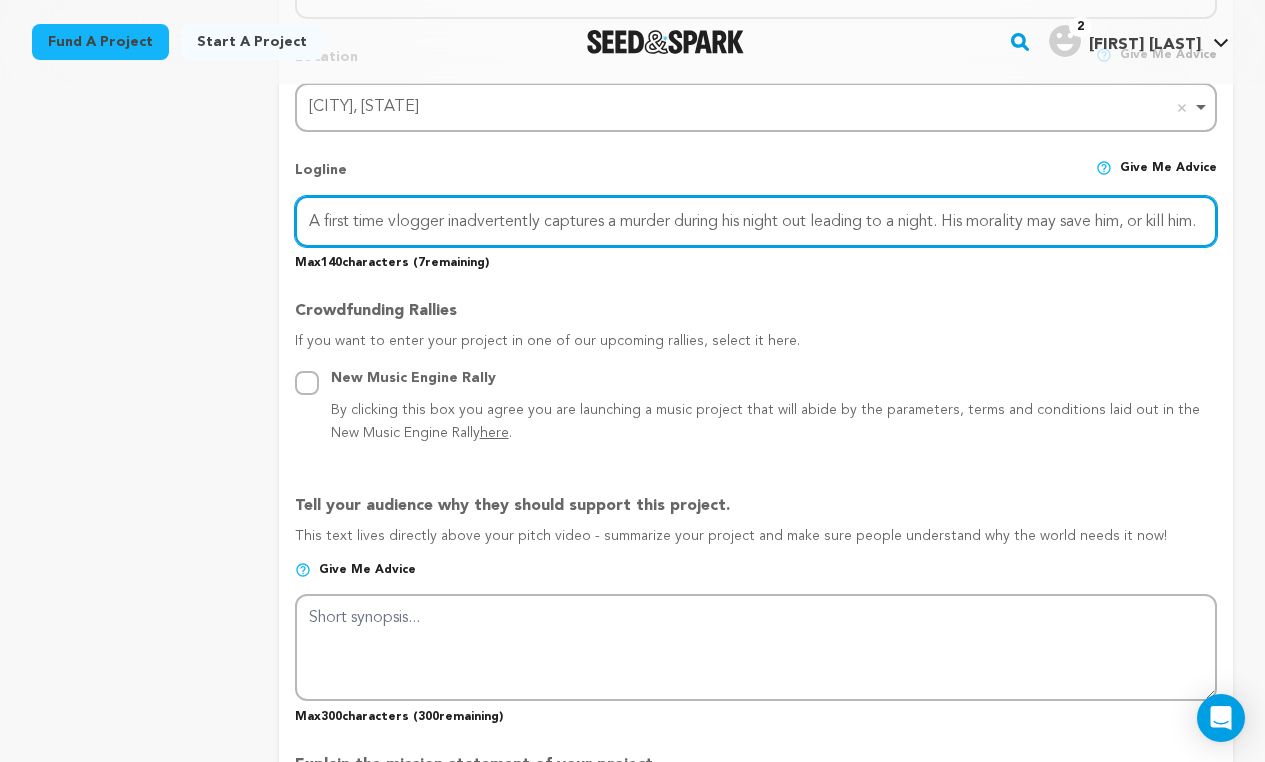 click on "A first time vlogger inadvertently captures a murder during his night out leading to a night. His morality may save him, or kill him." at bounding box center [756, 221] 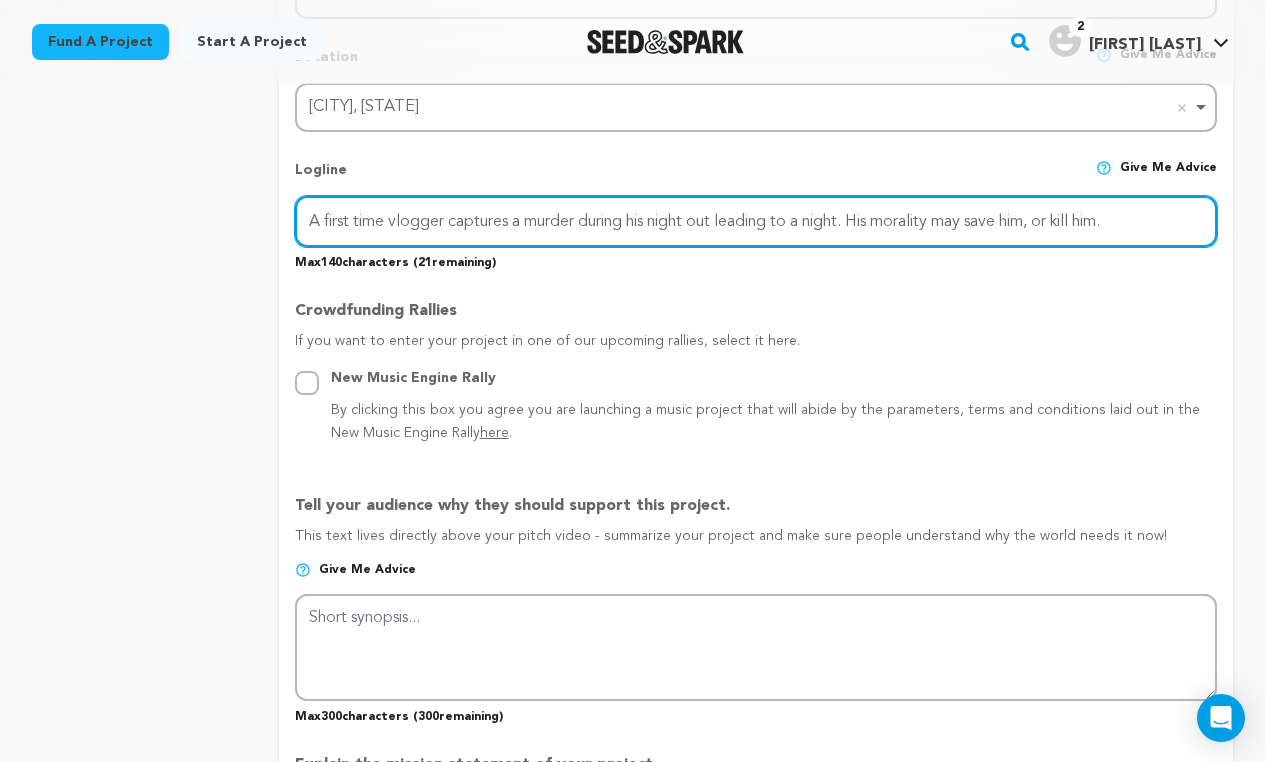 drag, startPoint x: 513, startPoint y: 204, endPoint x: 626, endPoint y: 209, distance: 113.110565 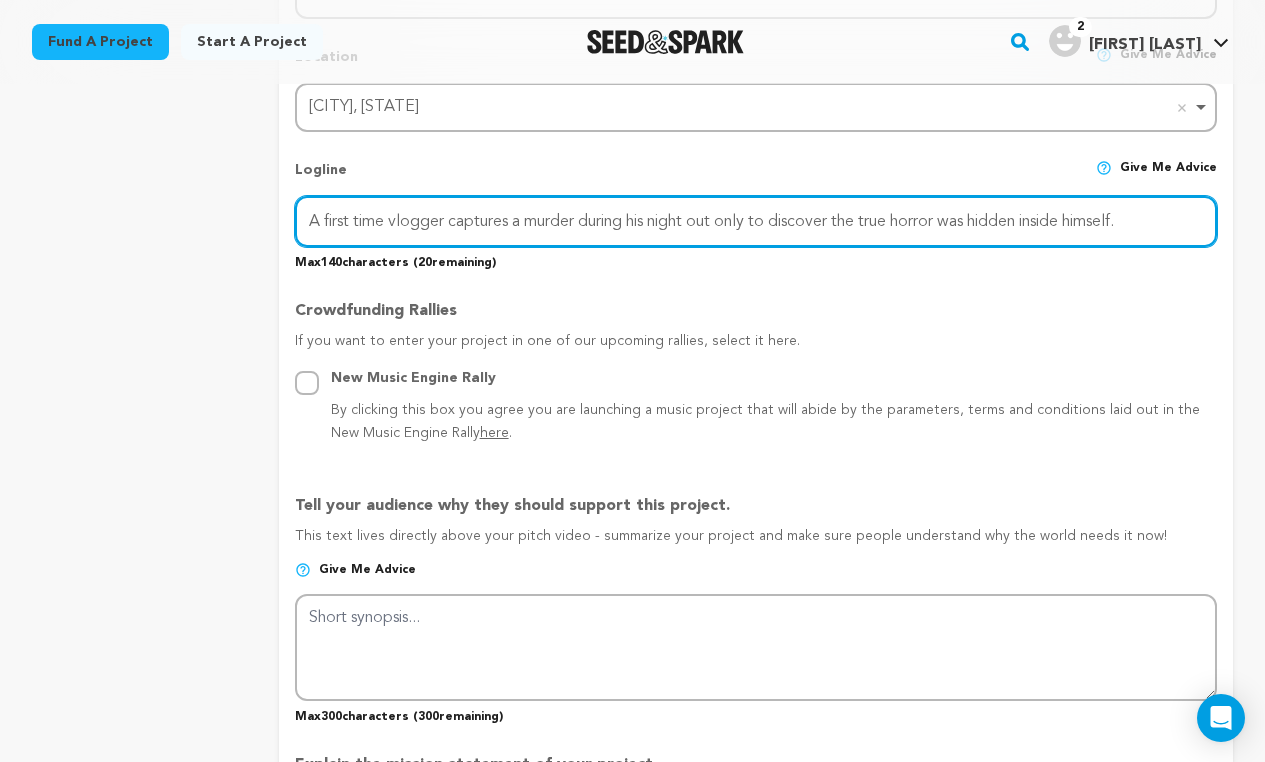 drag, startPoint x: 701, startPoint y: 216, endPoint x: 1194, endPoint y: 219, distance: 493.00912 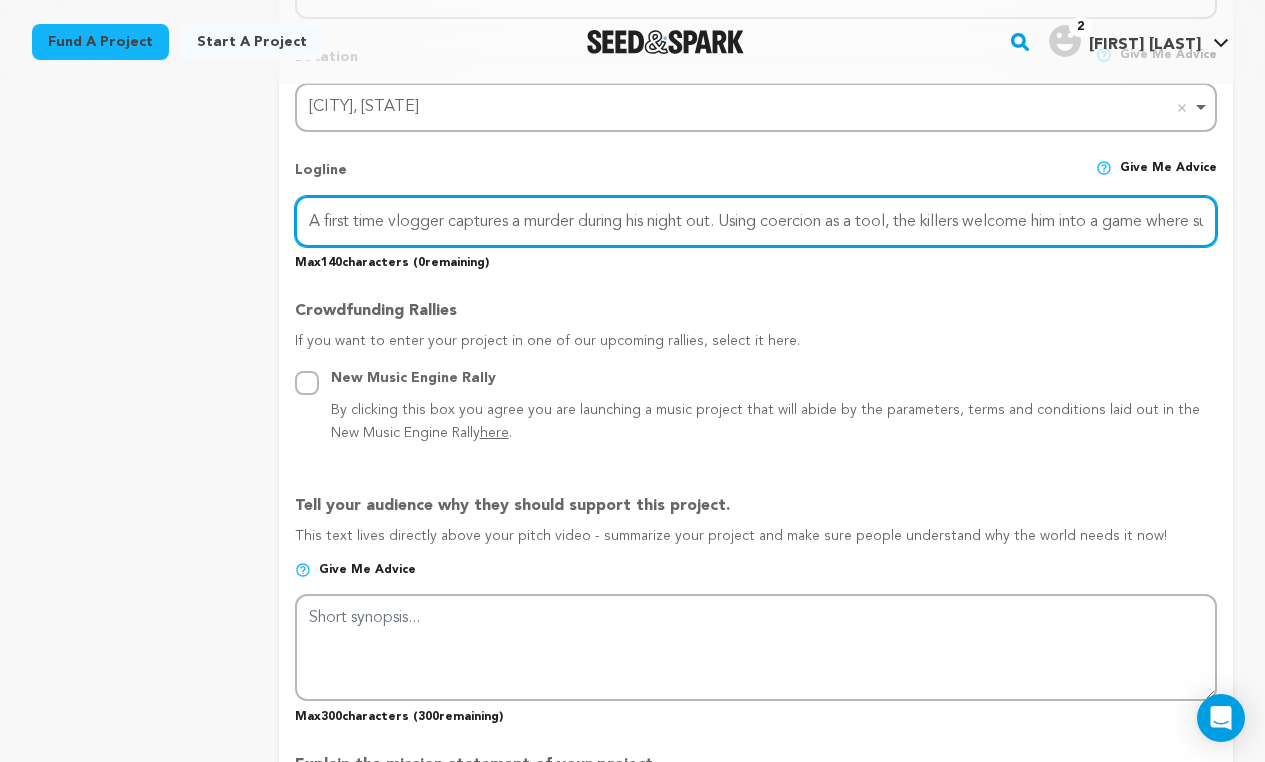 click on "A first time vlogger captures a murder during his night out. Using coercion as a tool, the killers welcome him into a game where survival le" at bounding box center [756, 221] 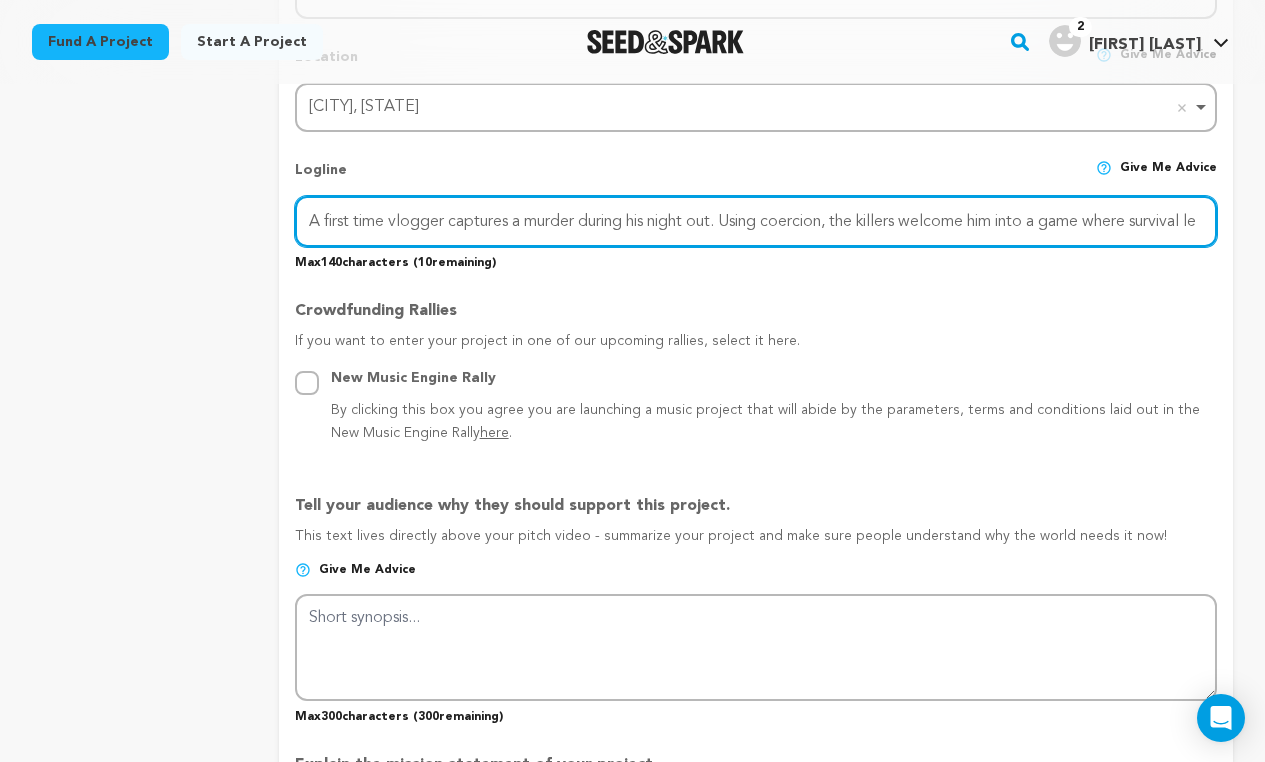 drag, startPoint x: 965, startPoint y: 208, endPoint x: 1244, endPoint y: 222, distance: 279.35104 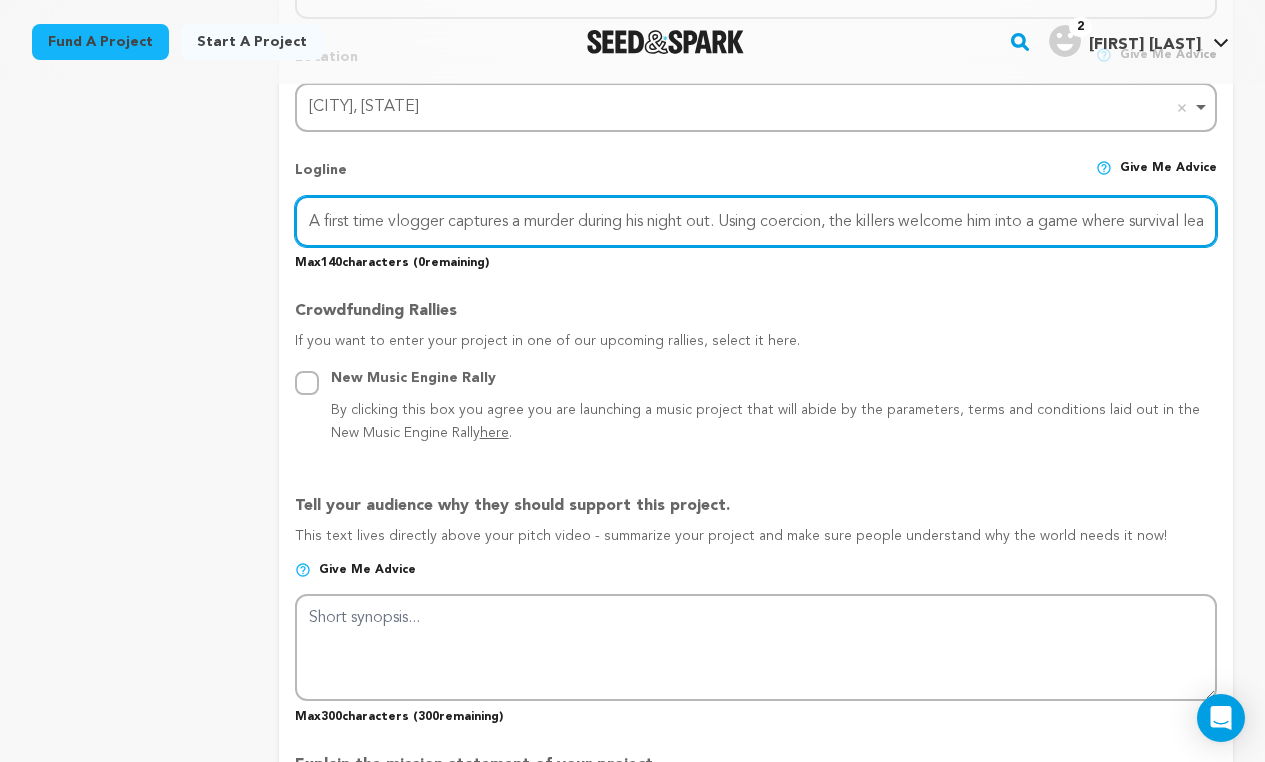 drag, startPoint x: 1143, startPoint y: 221, endPoint x: 1087, endPoint y: 232, distance: 57.070133 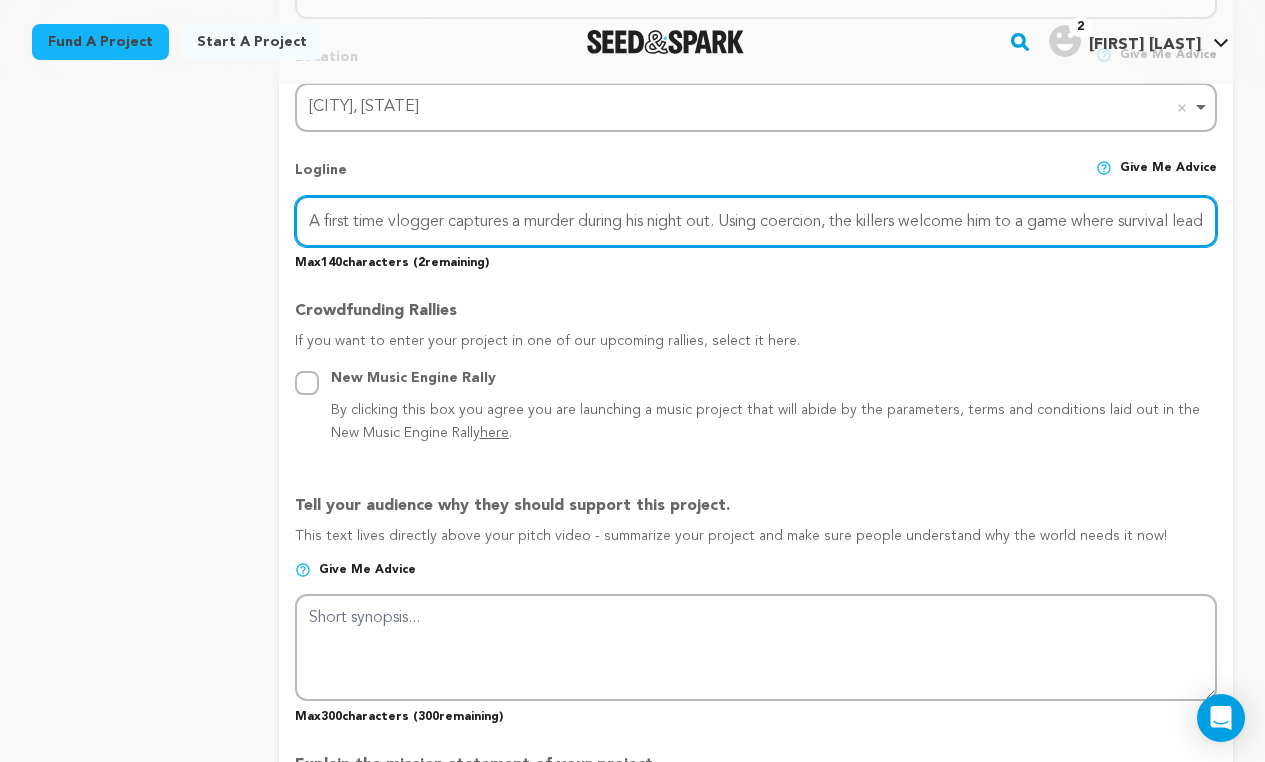 click on "A first time vlogger captures a murder during his night out. Using coercion, the killers welcome him to a game where survival leads to dea" at bounding box center (756, 221) 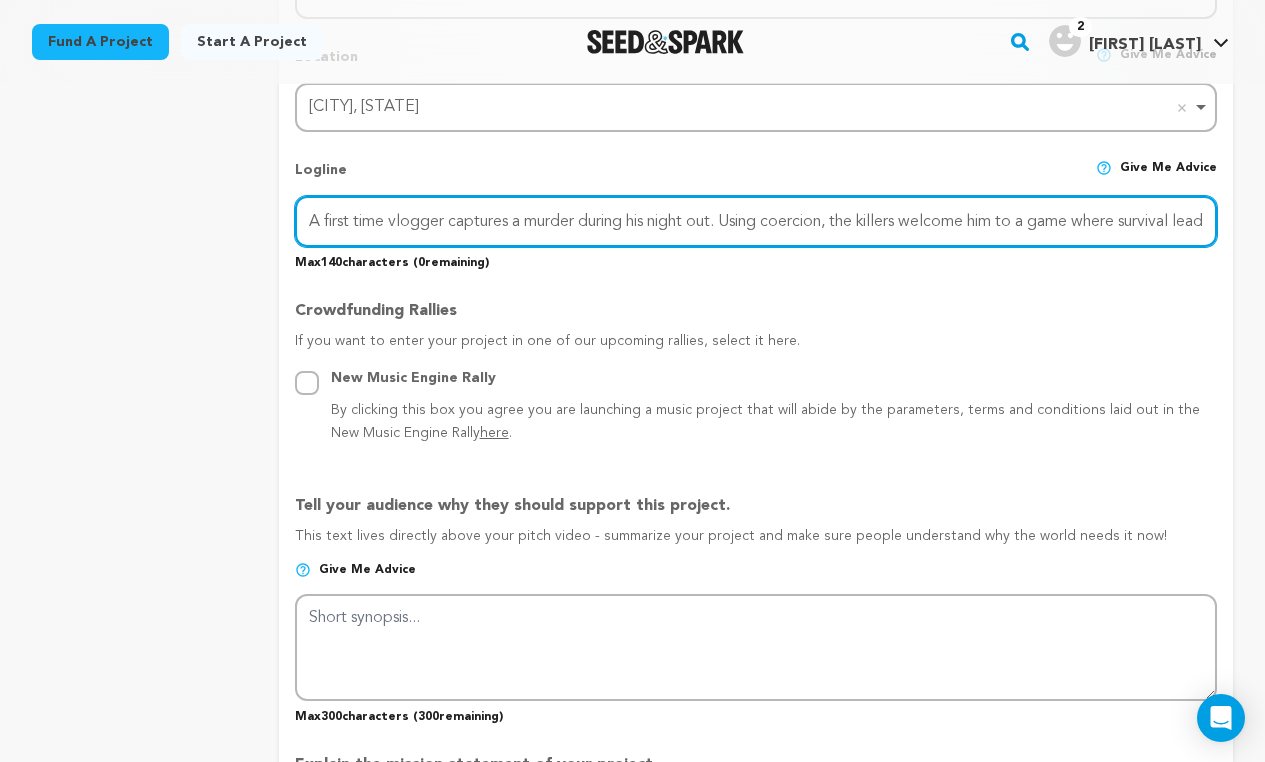 drag, startPoint x: 744, startPoint y: 220, endPoint x: 252, endPoint y: 199, distance: 492.44797 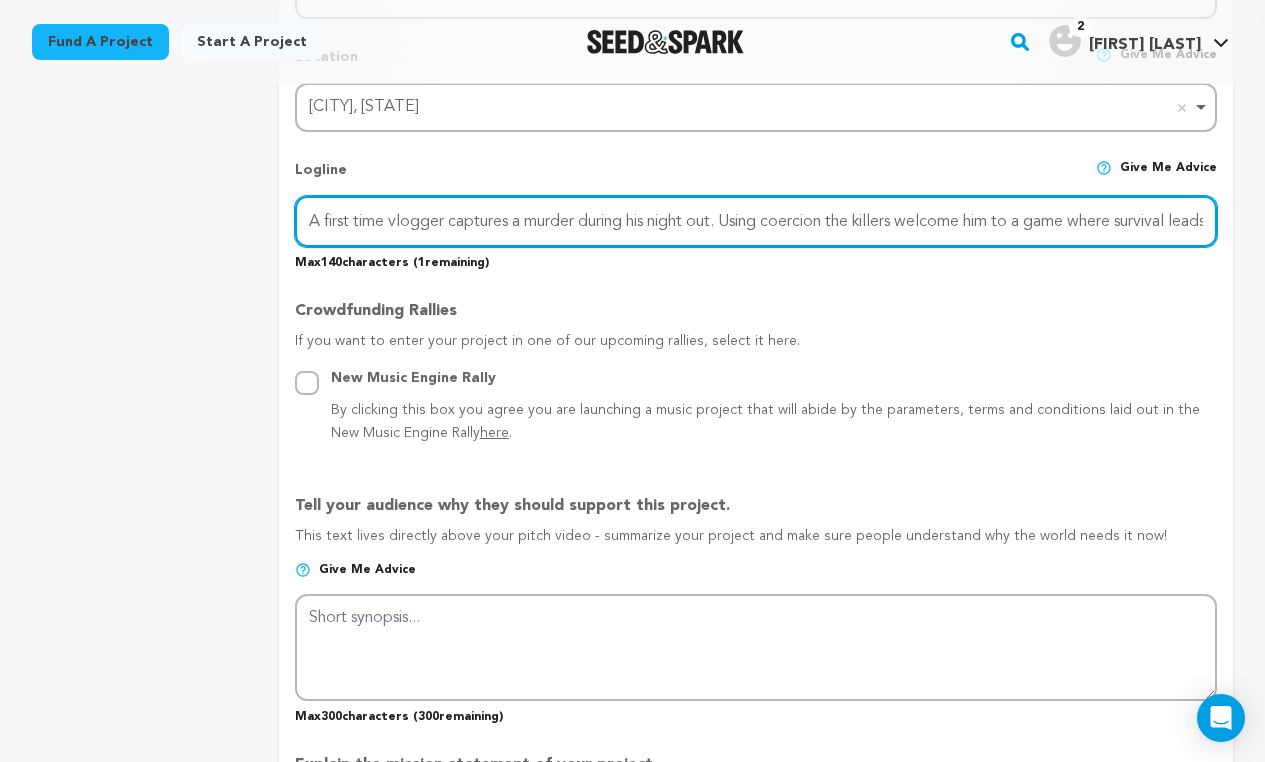 click on "A first time vlogger captures a murder during his night out. Using coercion the killers welcome him to a game where survival leads to death" at bounding box center [756, 221] 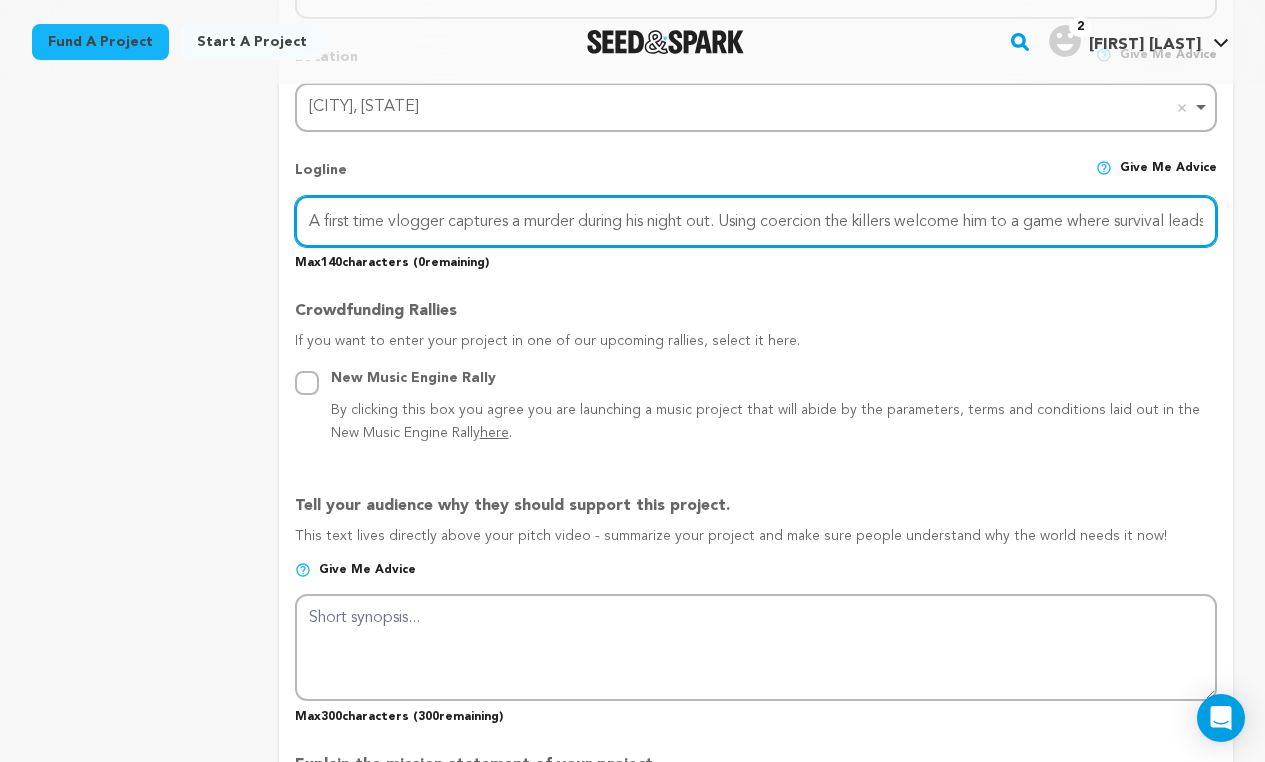 click on "A first time vlogger captures a murder during his night out. Using coercion the killers welcome him to a game where survival leads to death." at bounding box center (756, 221) 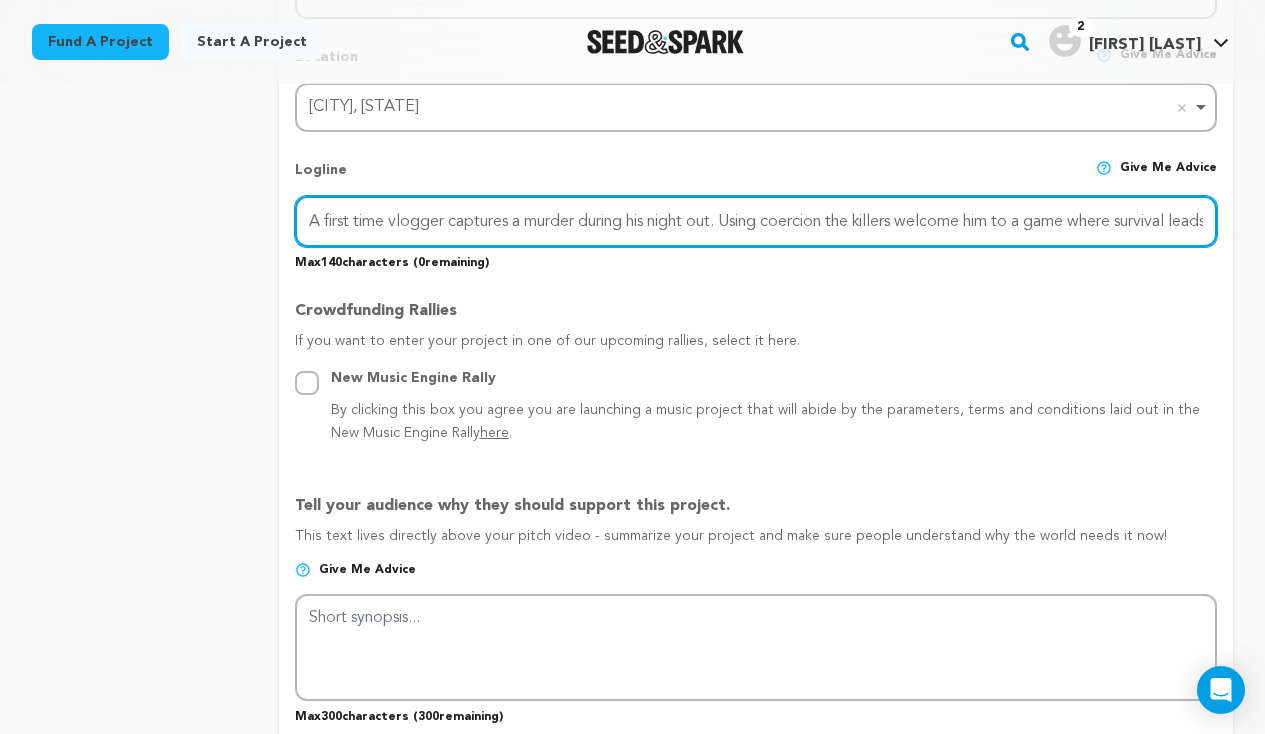 paste on "fter capturing a murder on camera, a vlogger is pulled into a psychological nightmare where morality is the first thing to die" 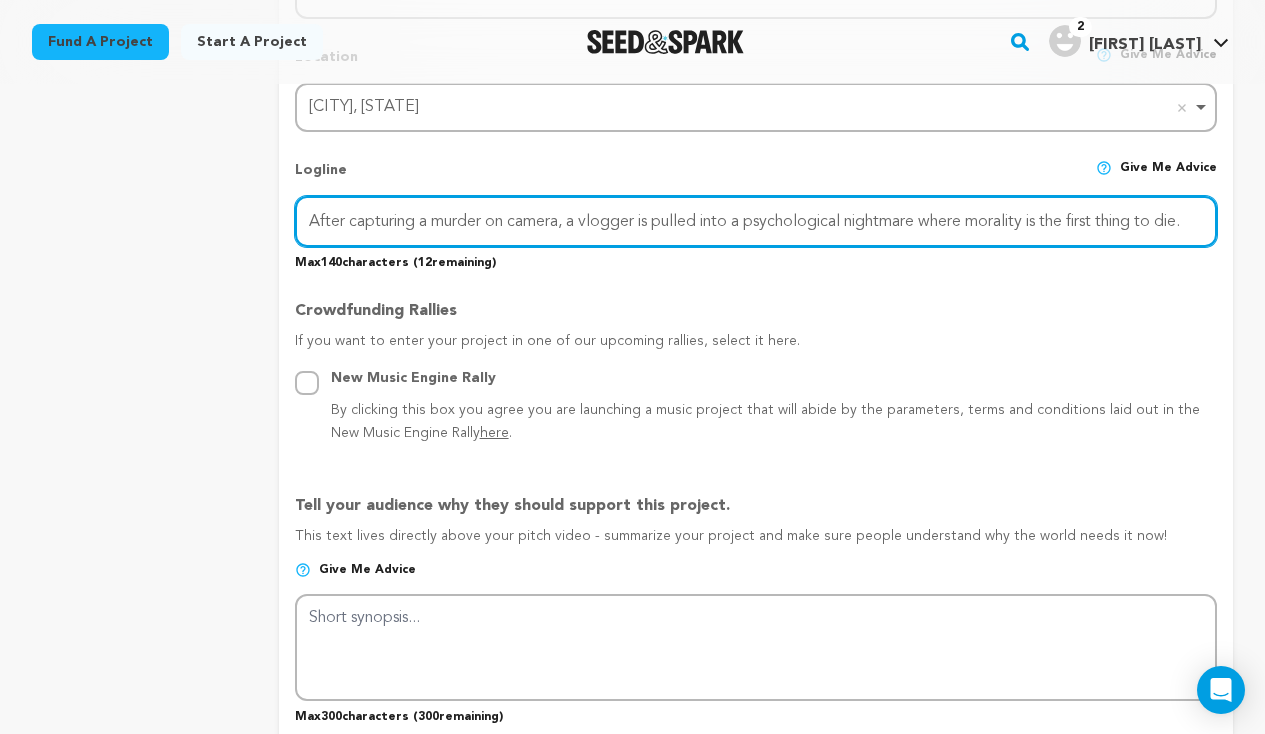 click on "After capturing a murder on camera, a vlogger is pulled into a psychological nightmare where morality is the first thing to die." at bounding box center [756, 221] 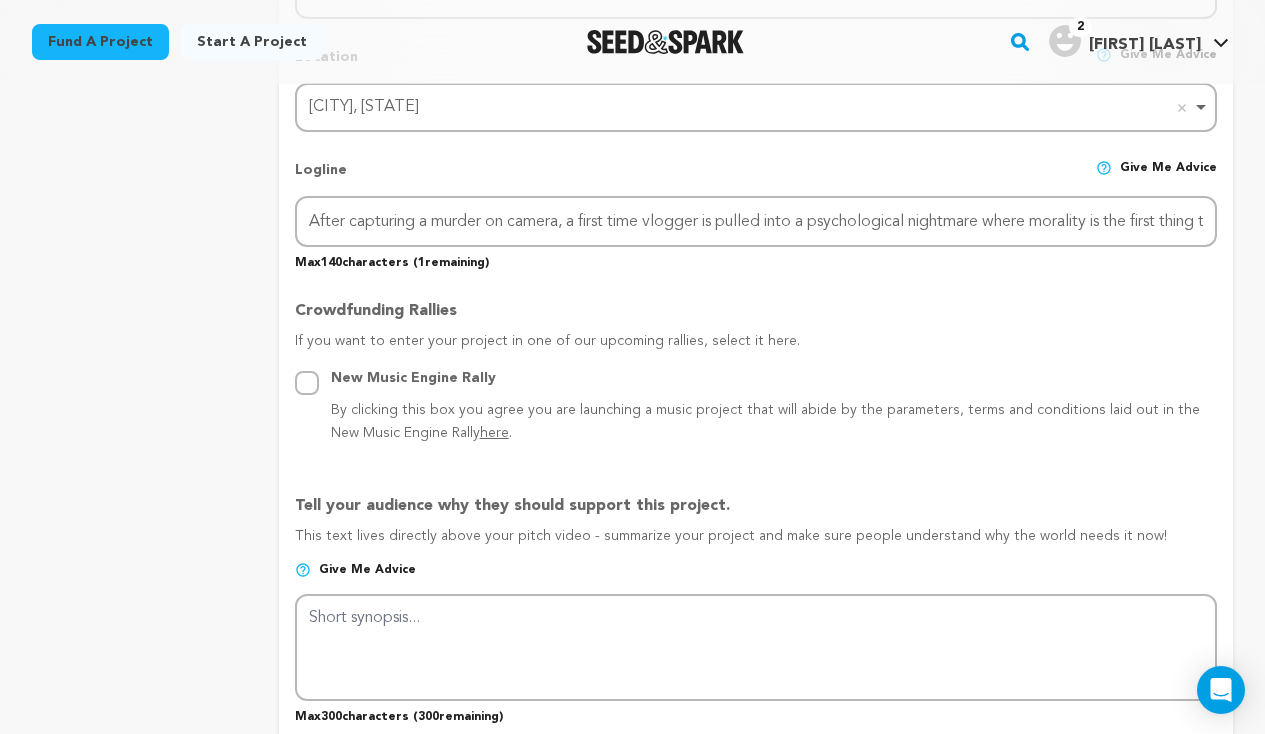 click on "Max  140  characters
( 1  remaining)" at bounding box center [756, 259] 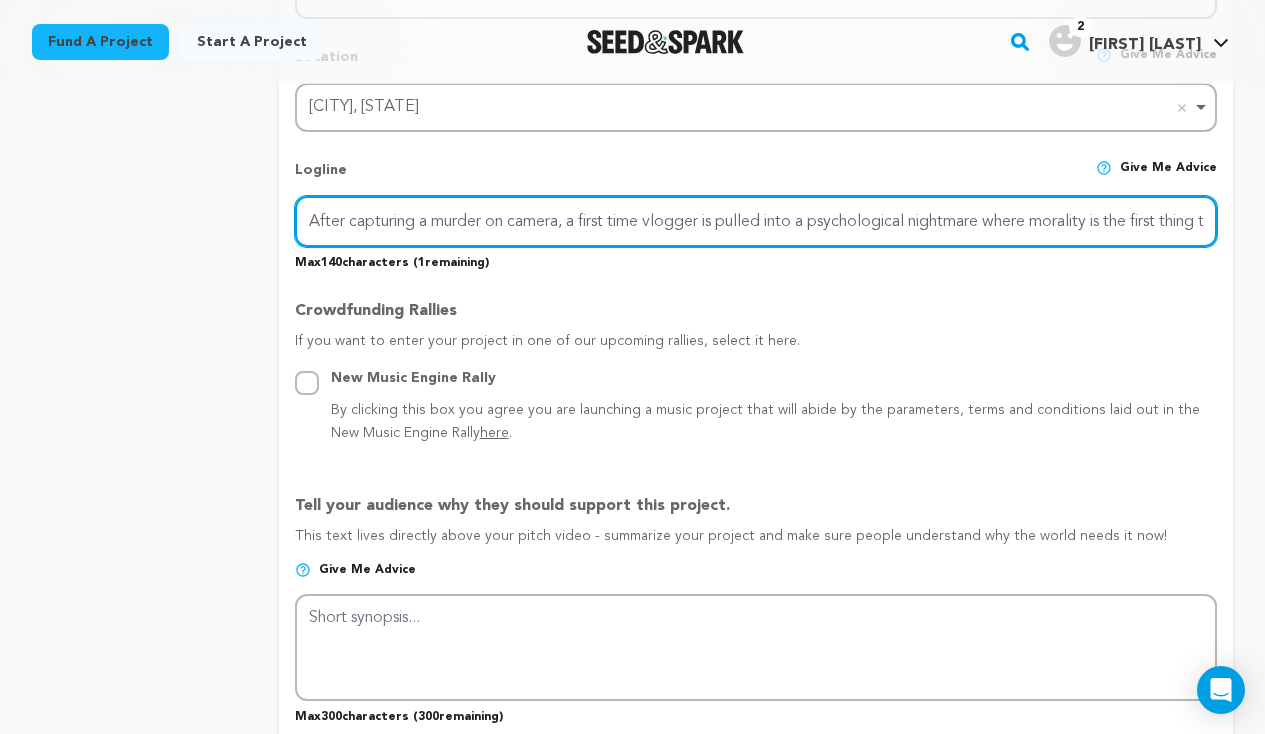 drag, startPoint x: 751, startPoint y: 217, endPoint x: 1207, endPoint y: 203, distance: 456.21487 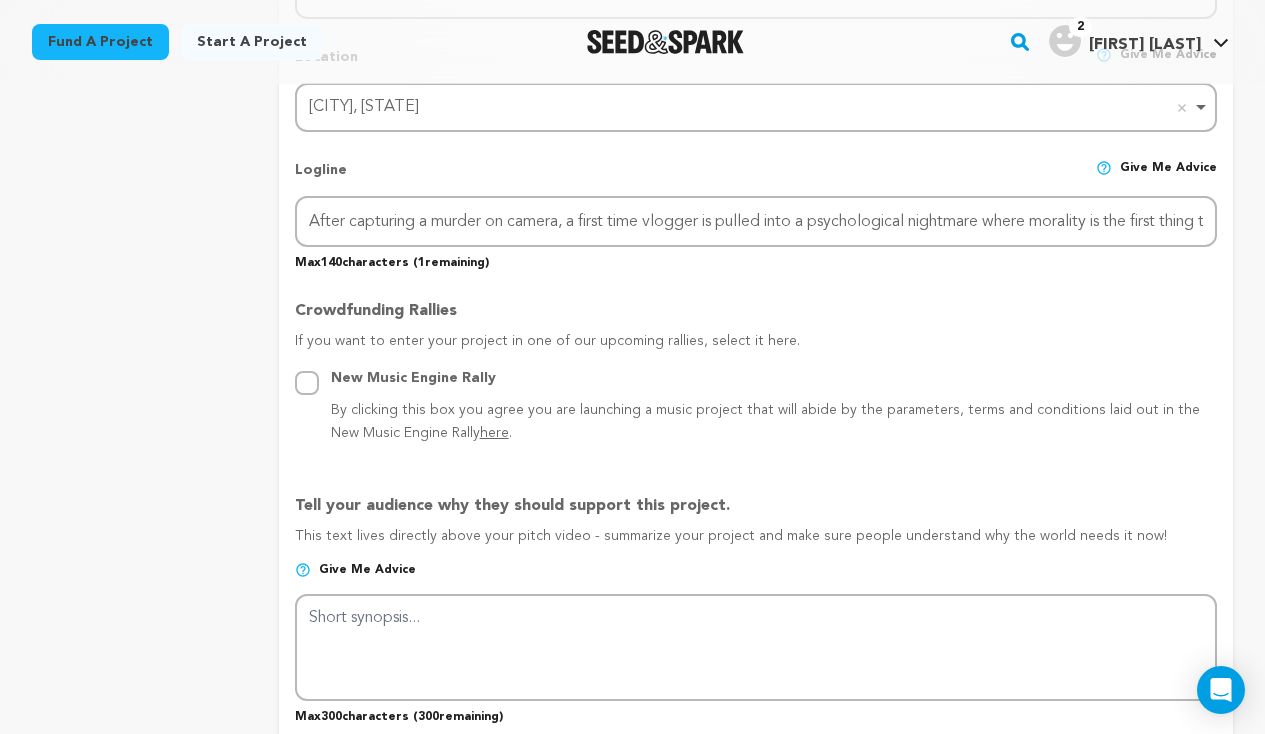 click on "Project Title
Project Name
A Meaningful Night
Project URL
Give me advice
Project URL
a-meaningful-night
seedandspark.com/fund/a-meaningful-night
Private Preview Link
(Copy Link)
Copy private preview link
Give me advice" at bounding box center (756, 546) 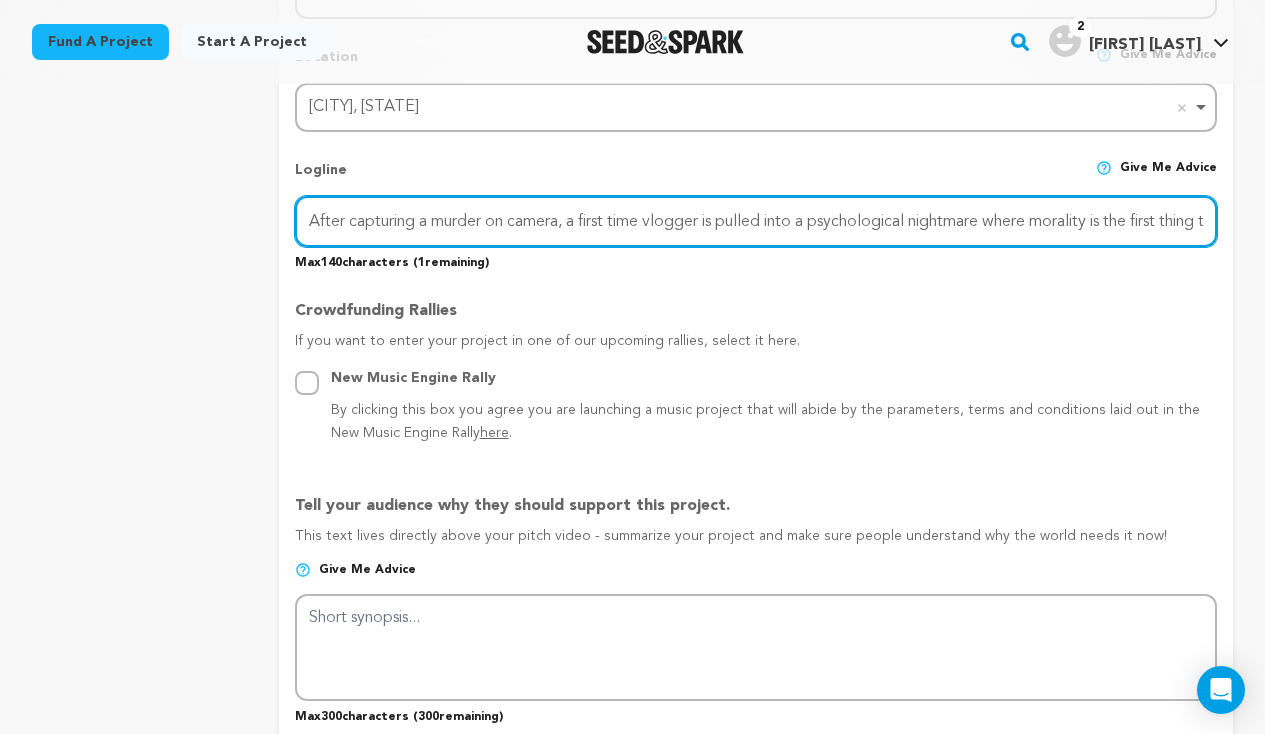 click on "After capturing a murder on camera, a first time vlogger is pulled into a psychological nightmare where morality is the first thing to die." at bounding box center (756, 221) 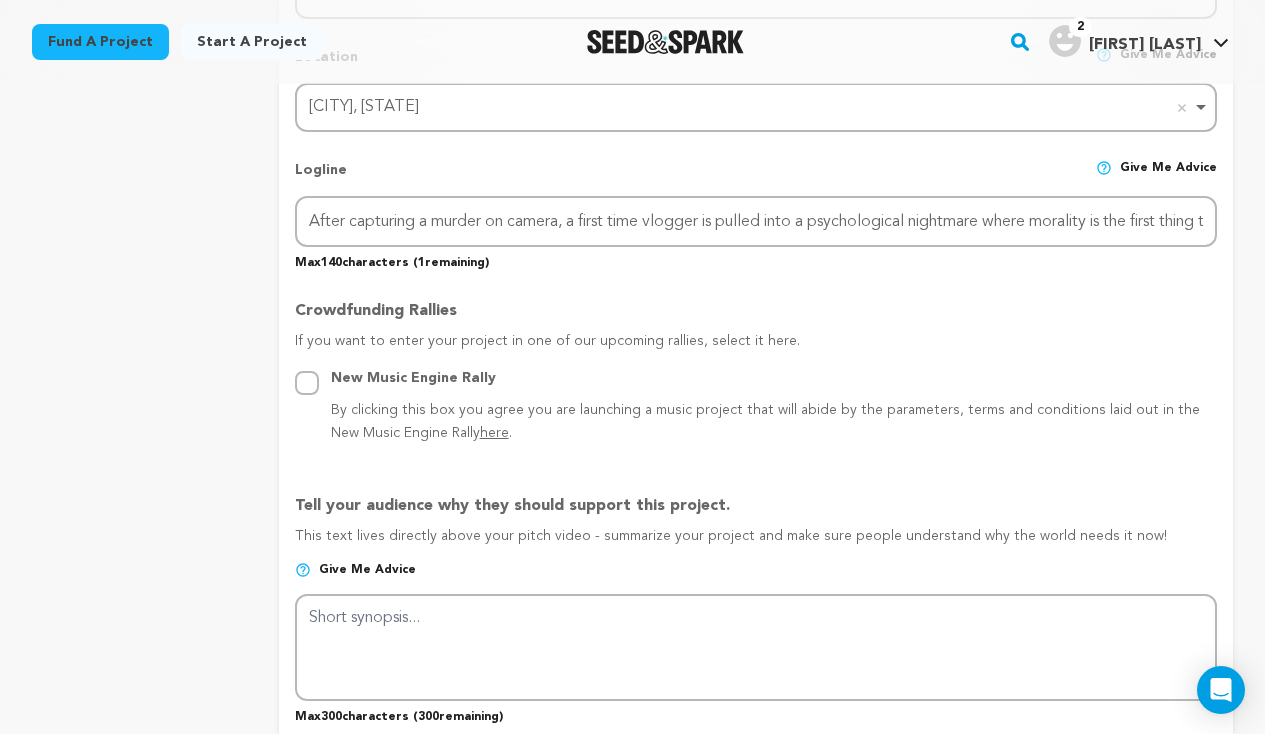 click on "Max  140  characters
( 1  remaining)" at bounding box center [756, 259] 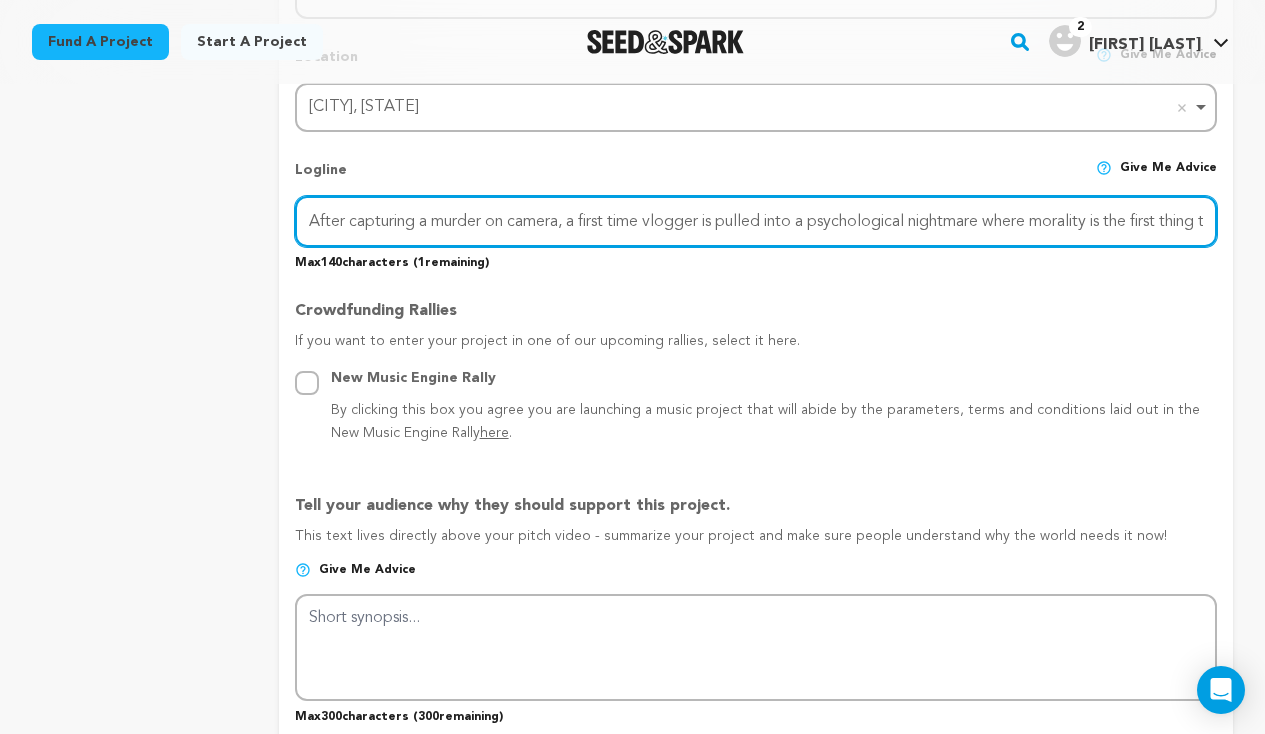 drag, startPoint x: 650, startPoint y: 216, endPoint x: 586, endPoint y: 211, distance: 64.195015 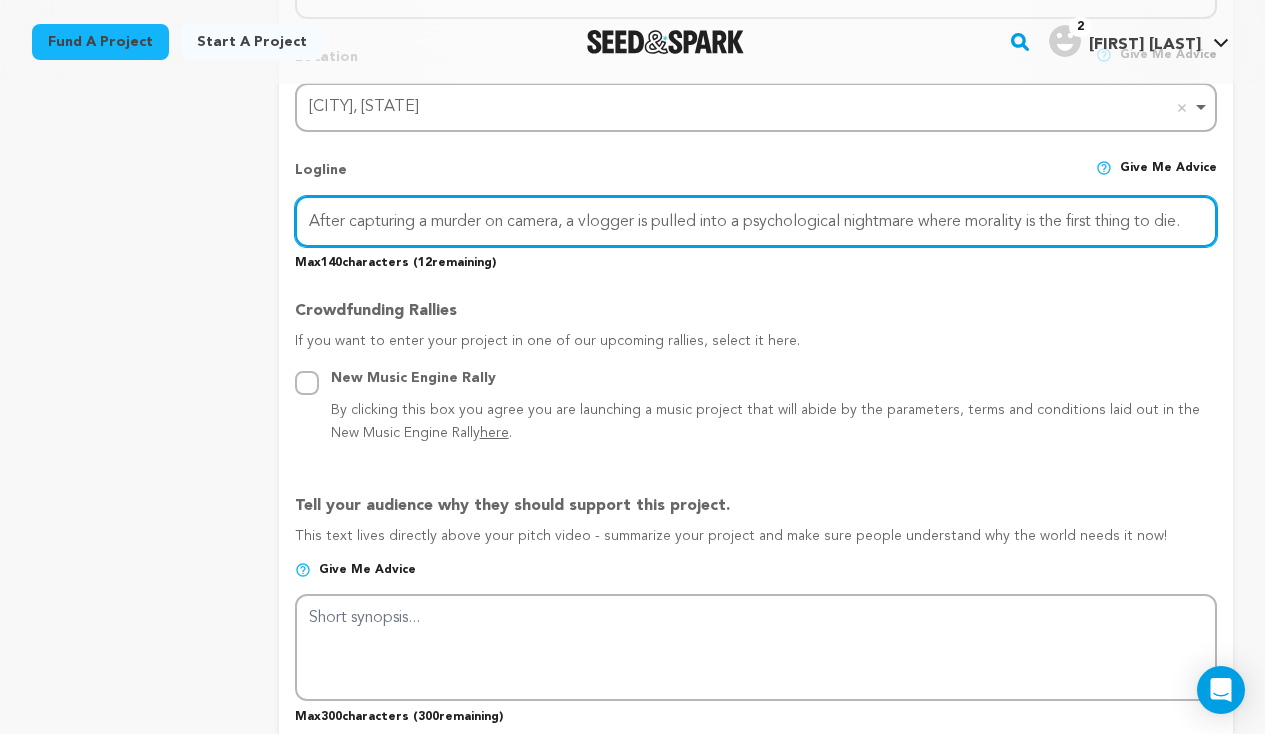 type on "After capturing a murder on camera, a vlogger is pulled into a psychological nightmare where morality is the first thing to die." 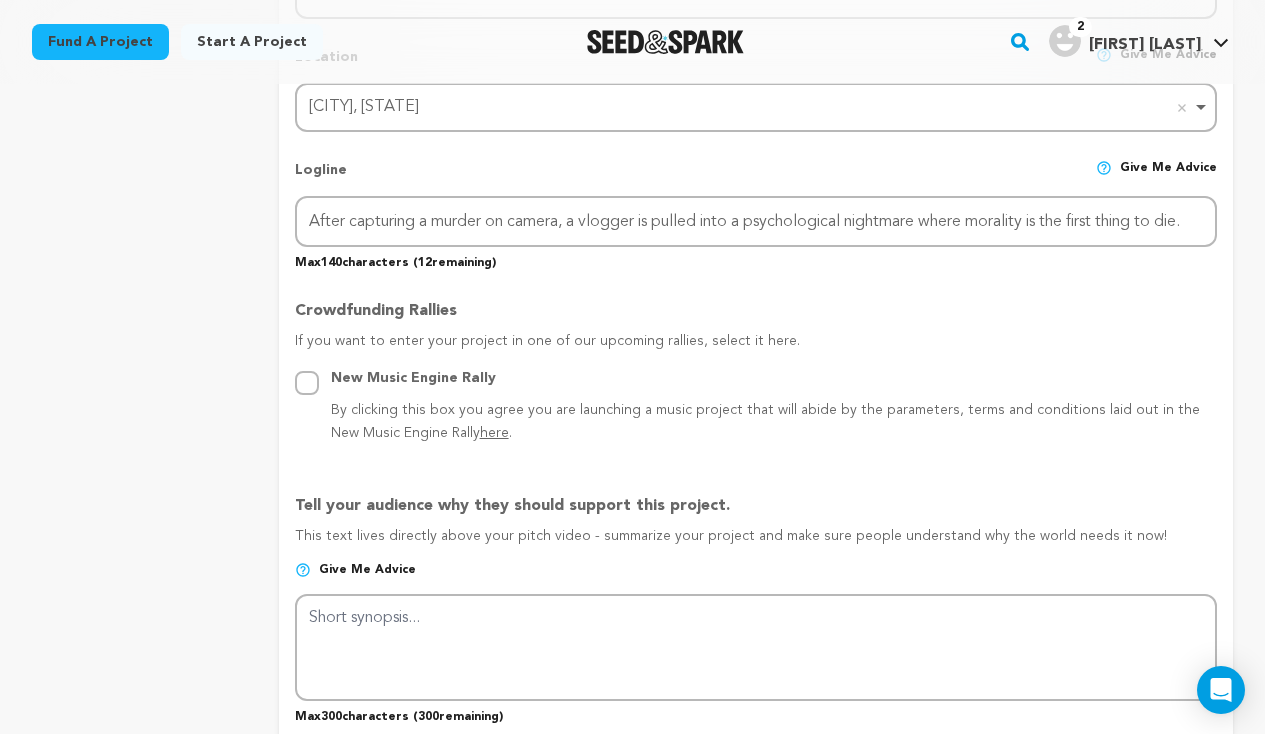 click on "[NUMBER] [NUMBER] characters
( [NUMBER]  remaining)" at bounding box center (756, 259) 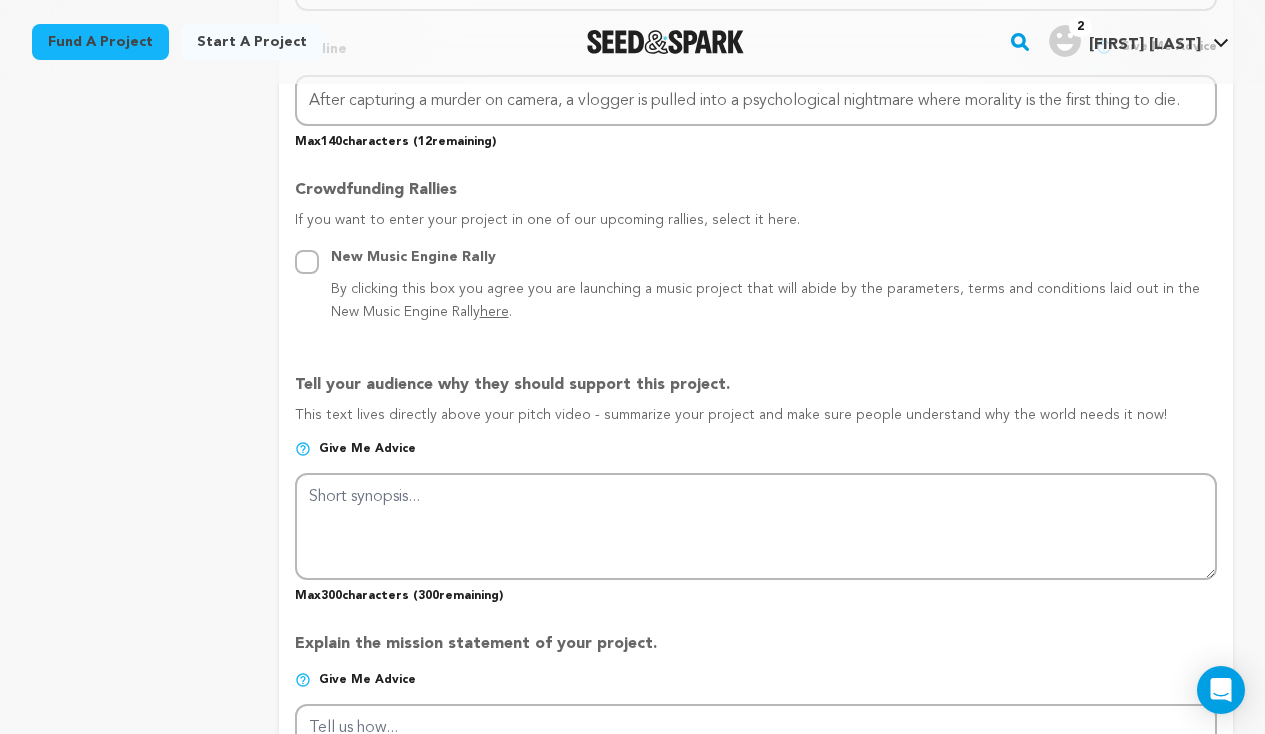 scroll, scrollTop: 1033, scrollLeft: 0, axis: vertical 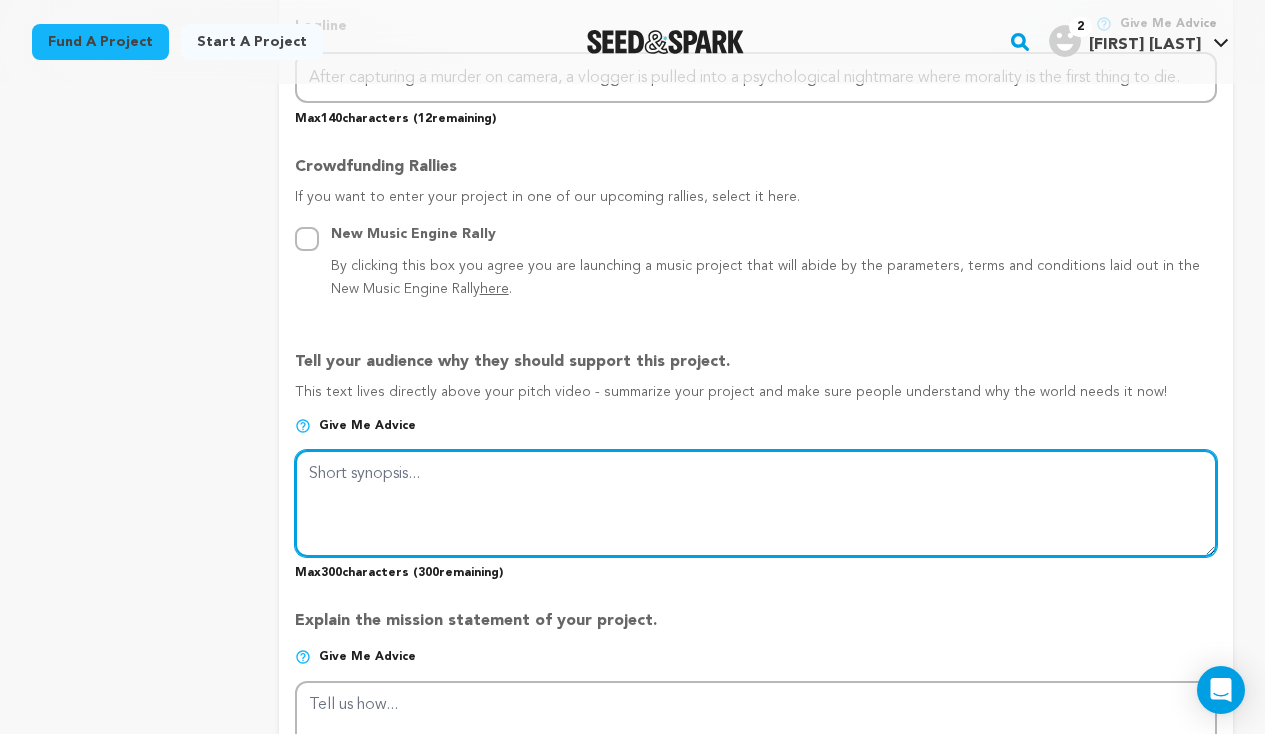 click at bounding box center [756, 503] 